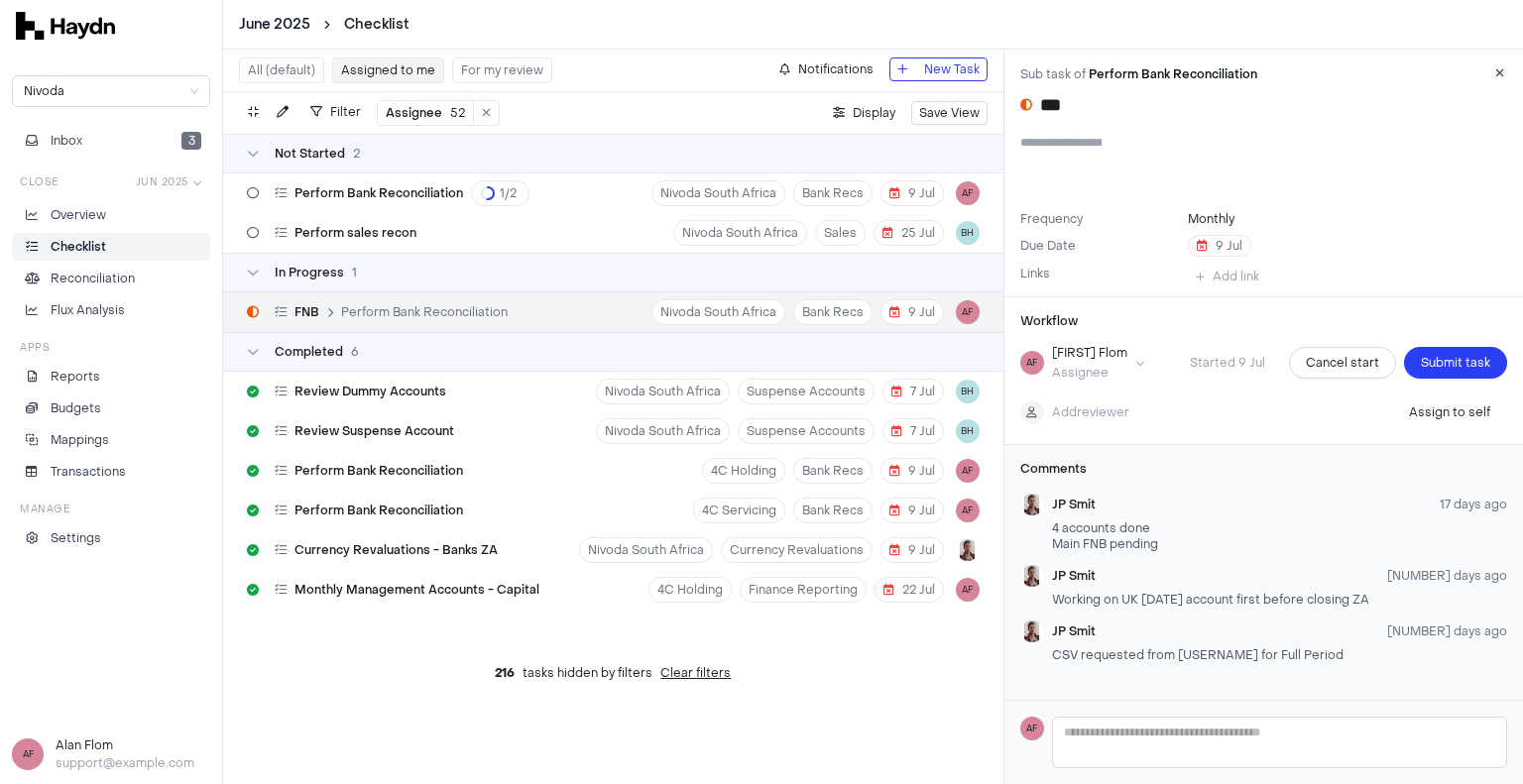 scroll, scrollTop: 0, scrollLeft: 0, axis: both 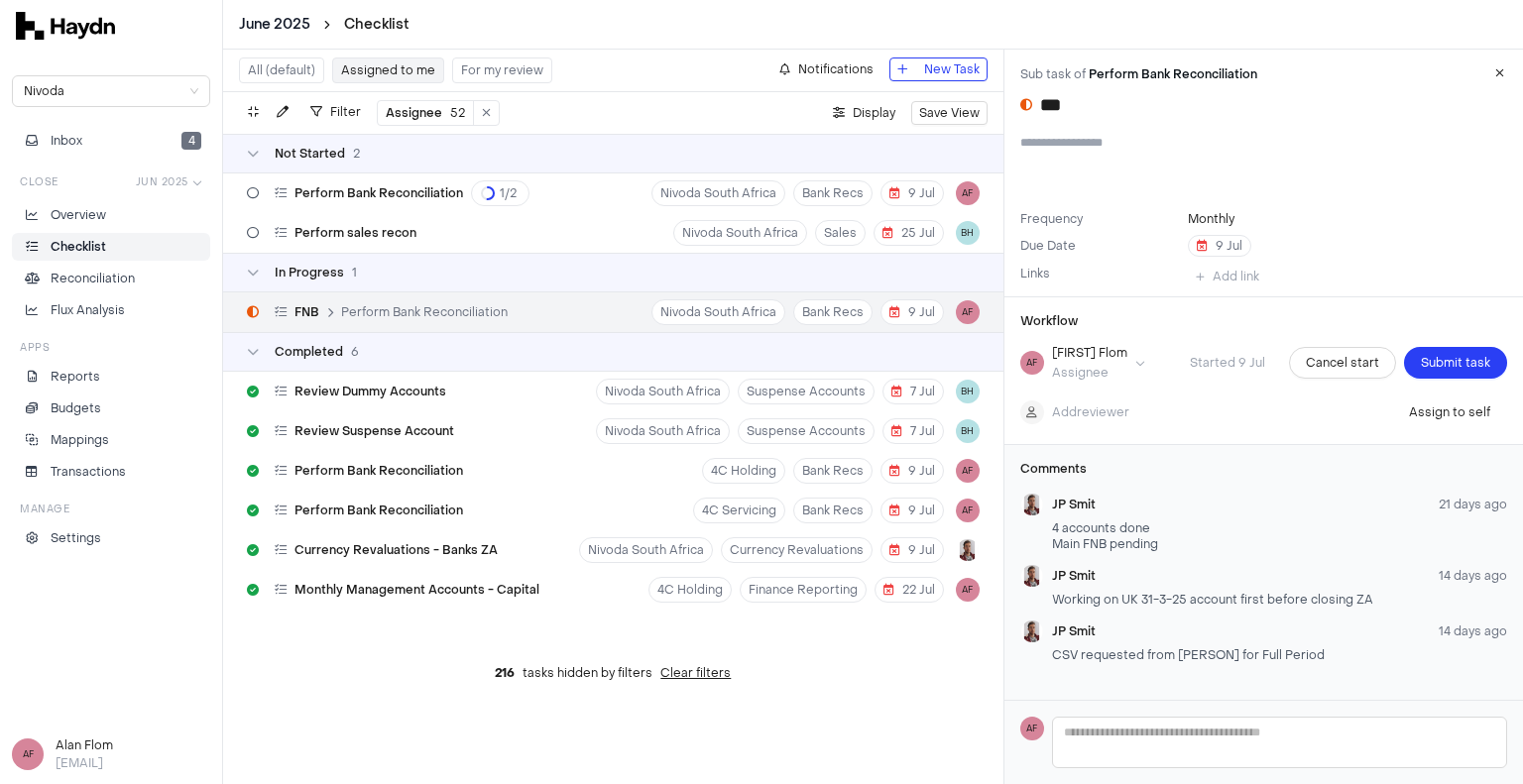 click on "Assignee 52" at bounding box center (425, 113) 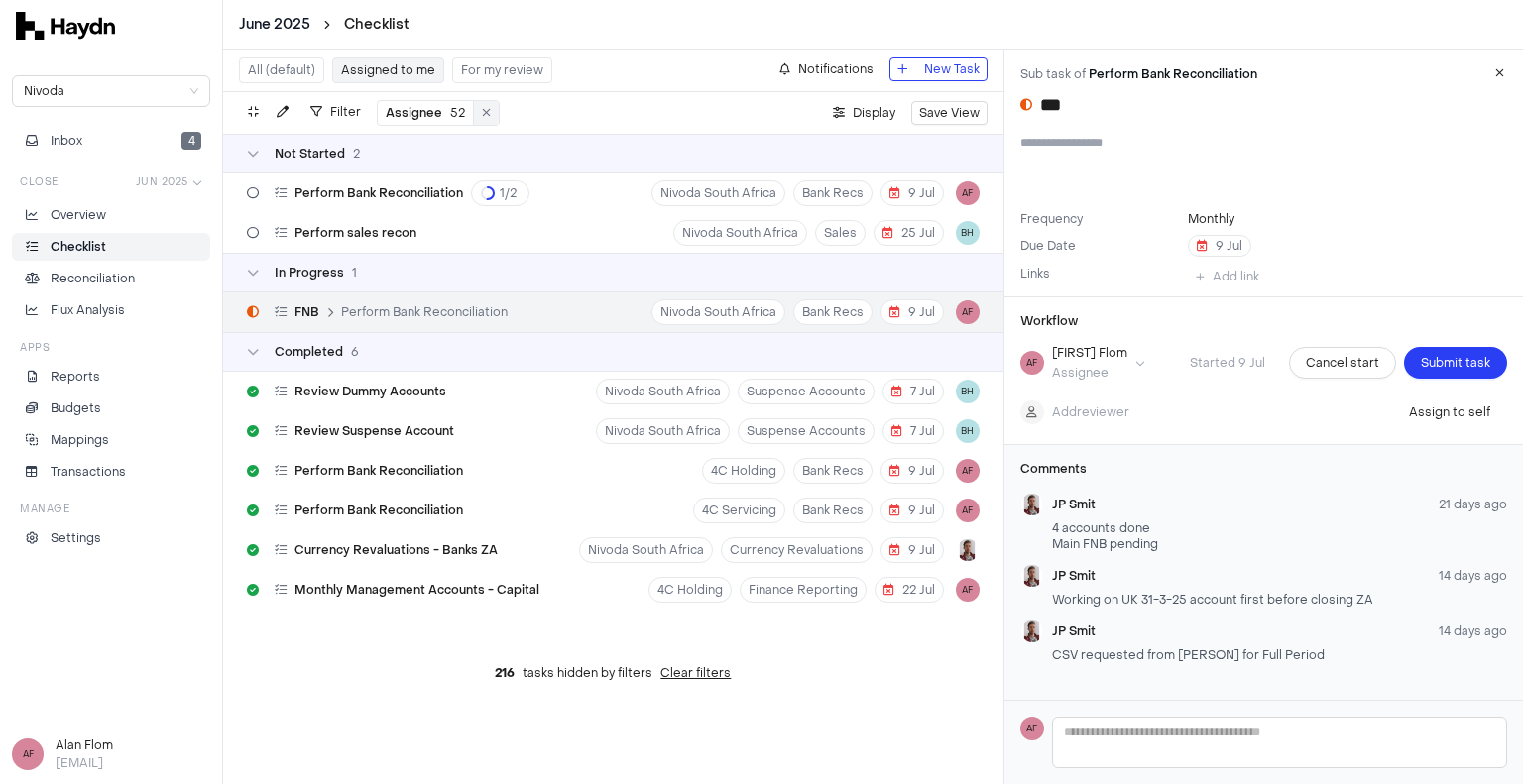 click at bounding box center [486, 113] 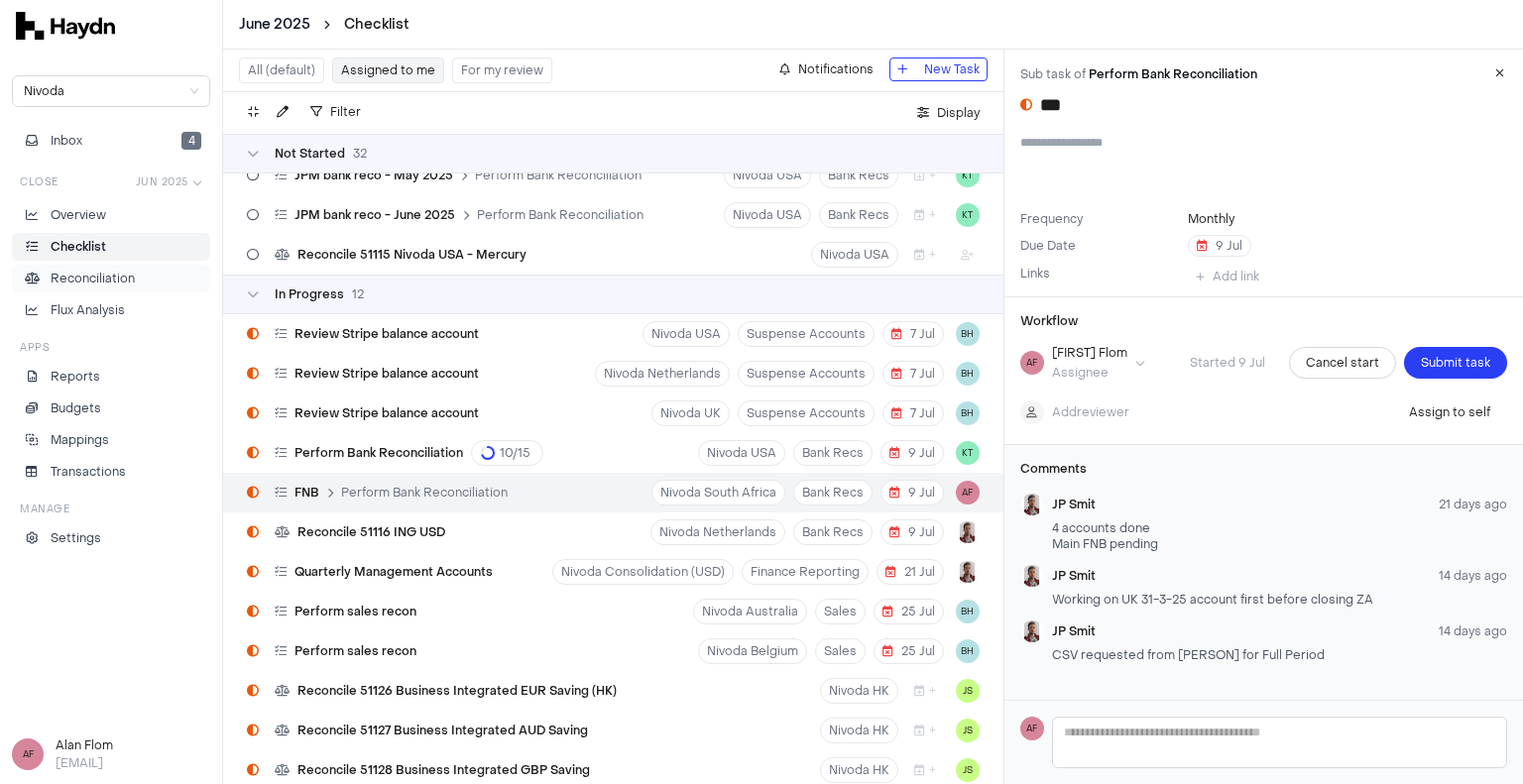 scroll, scrollTop: 1208, scrollLeft: 0, axis: vertical 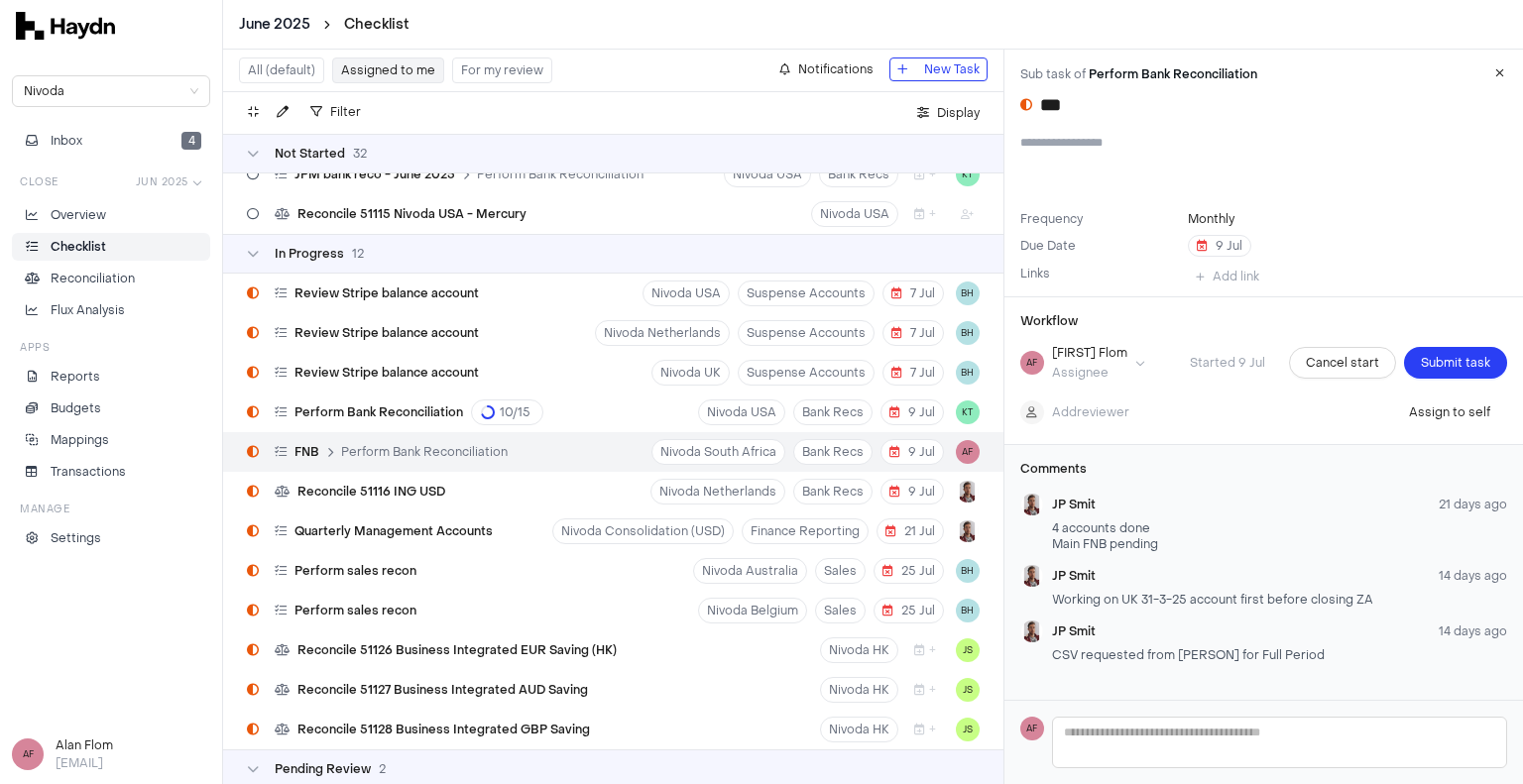click on "Assigned to me" at bounding box center (388, 70) 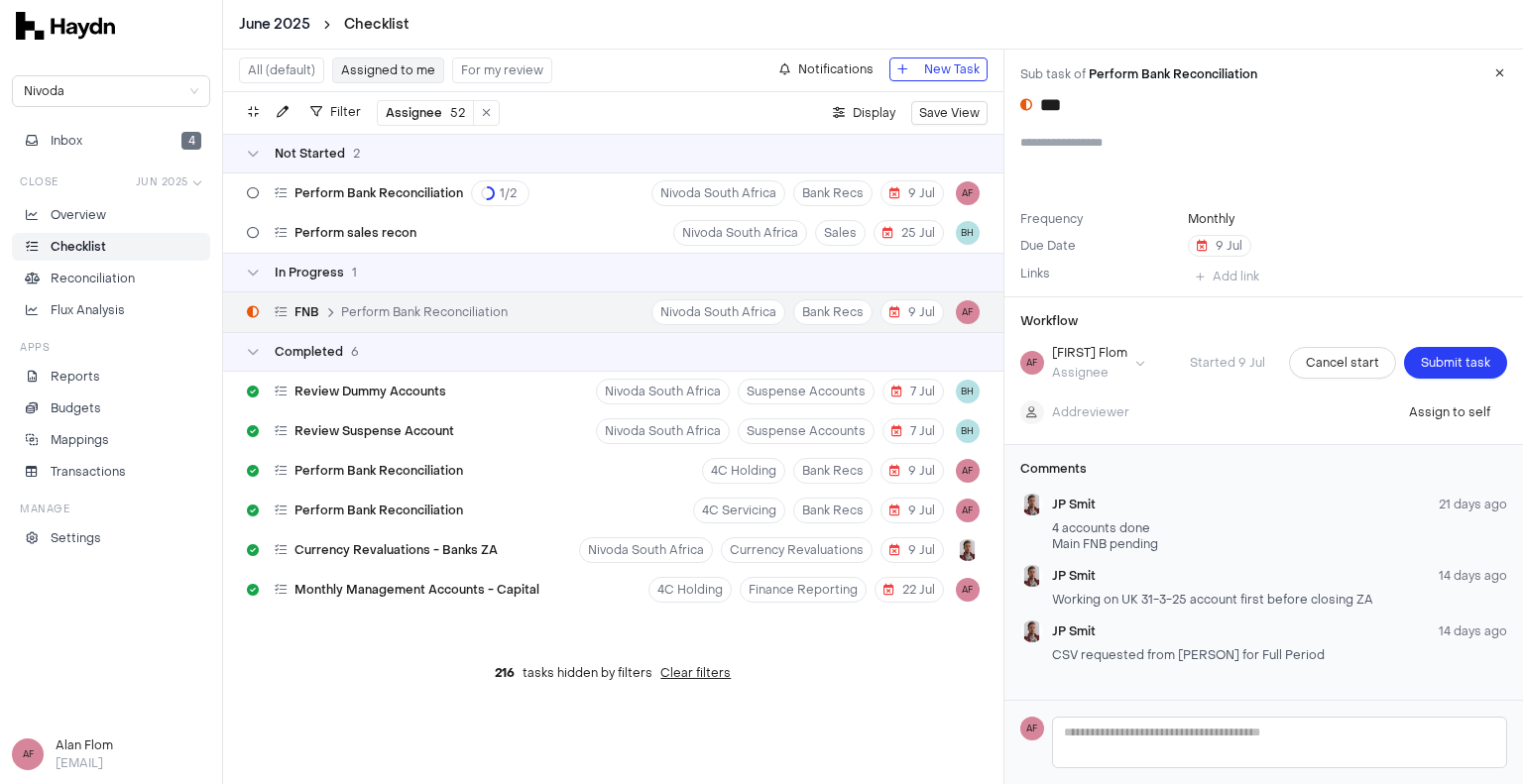 scroll, scrollTop: 0, scrollLeft: 0, axis: both 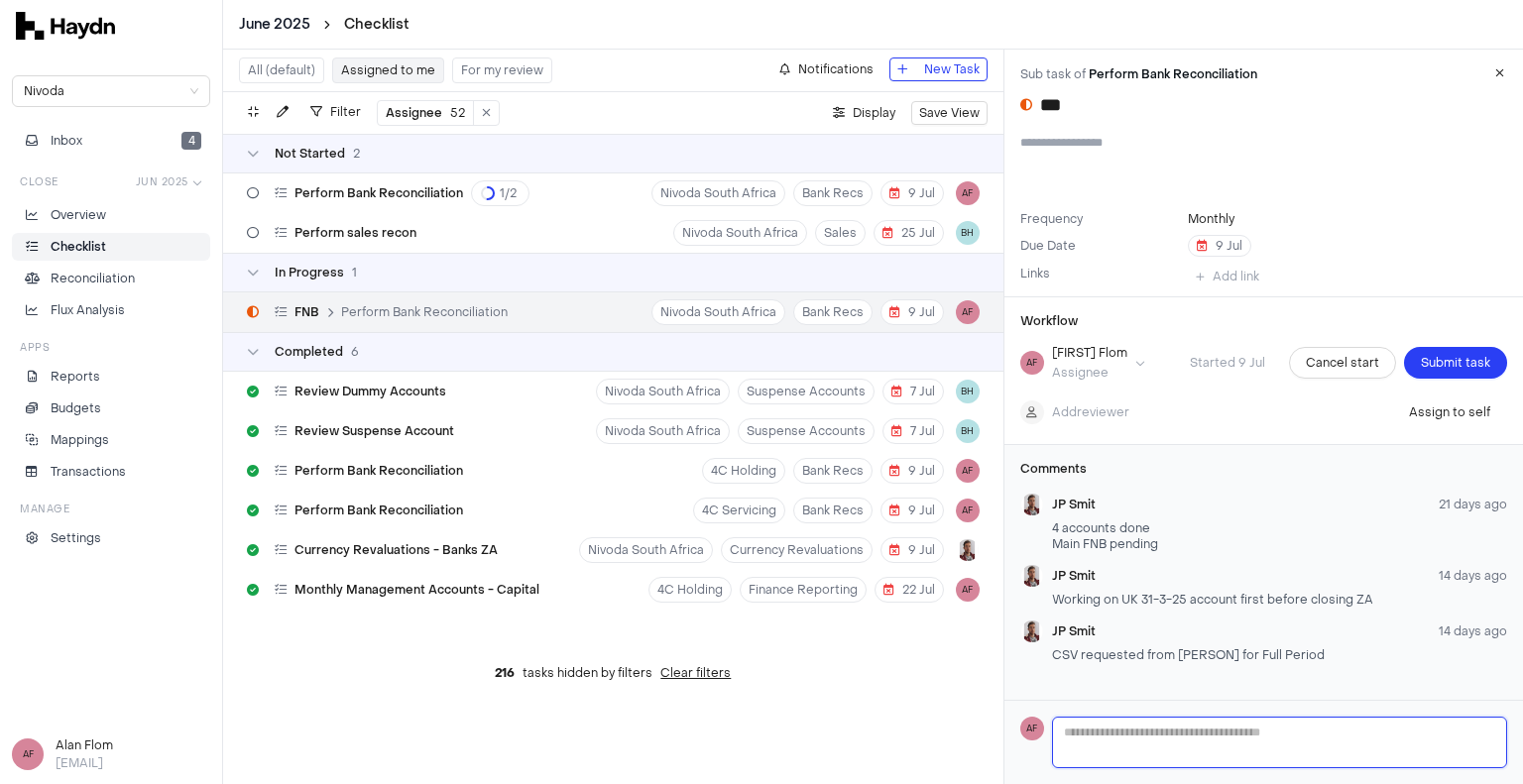 click at bounding box center (1279, 742) 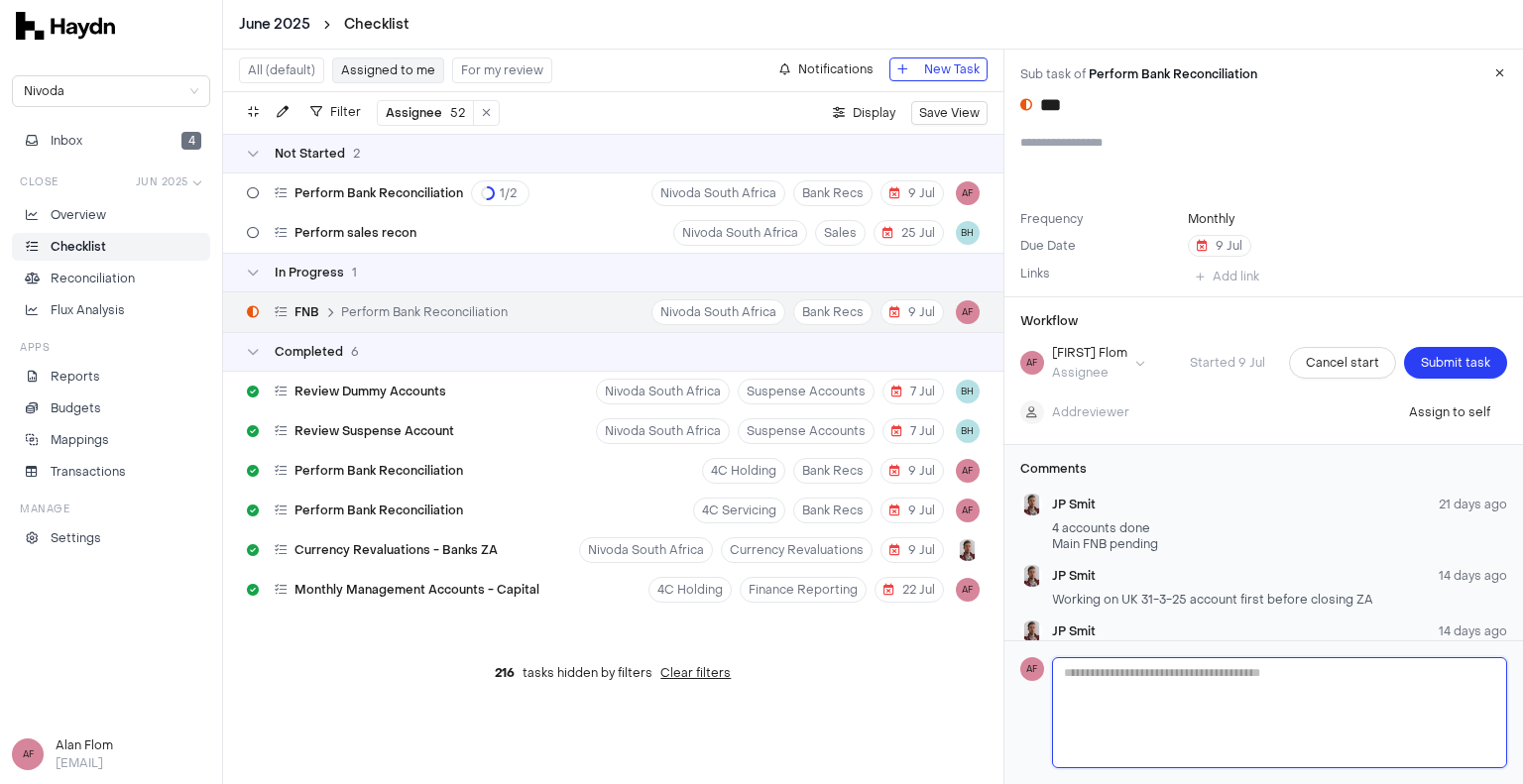 click at bounding box center (1279, 713) 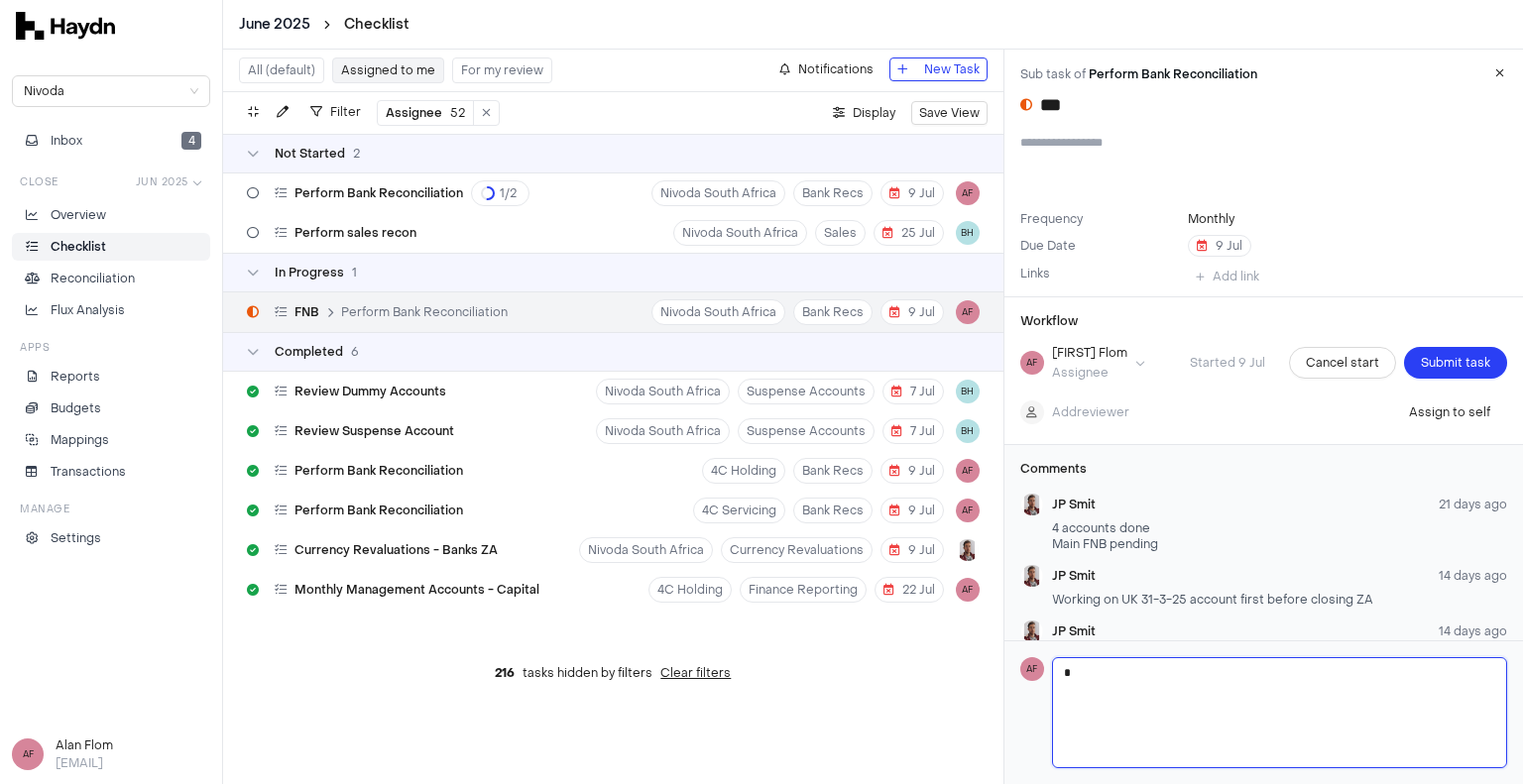 type 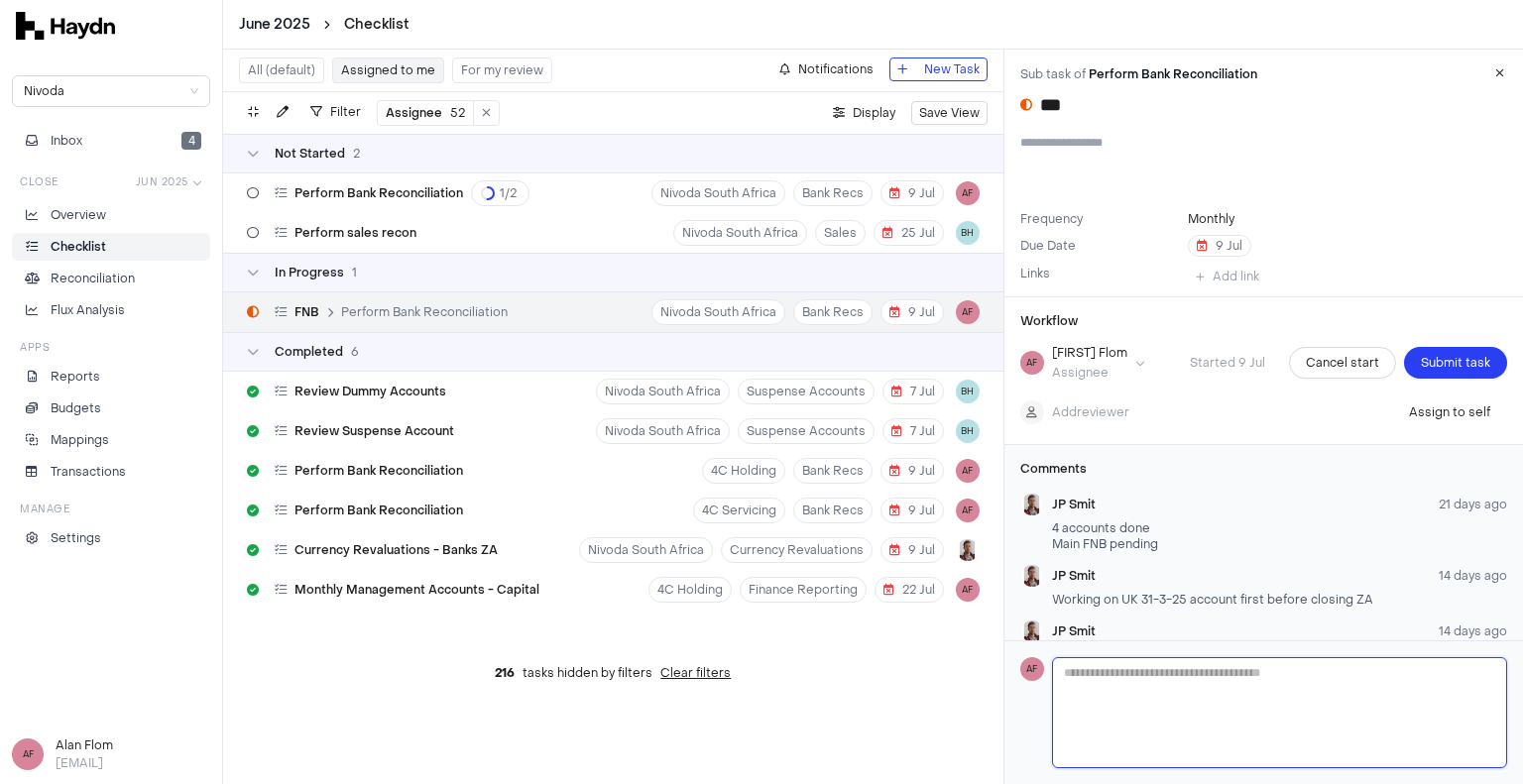 type 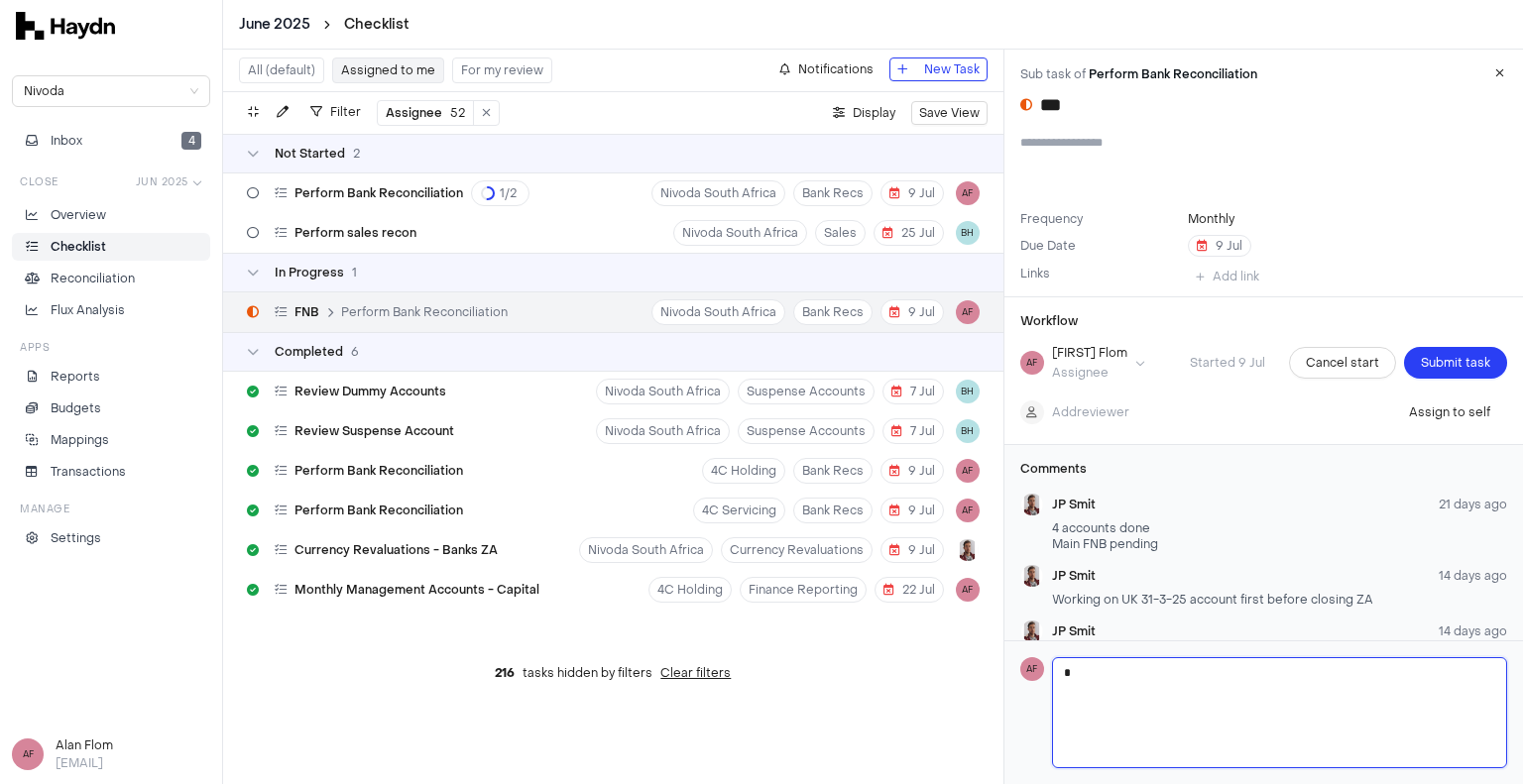 type 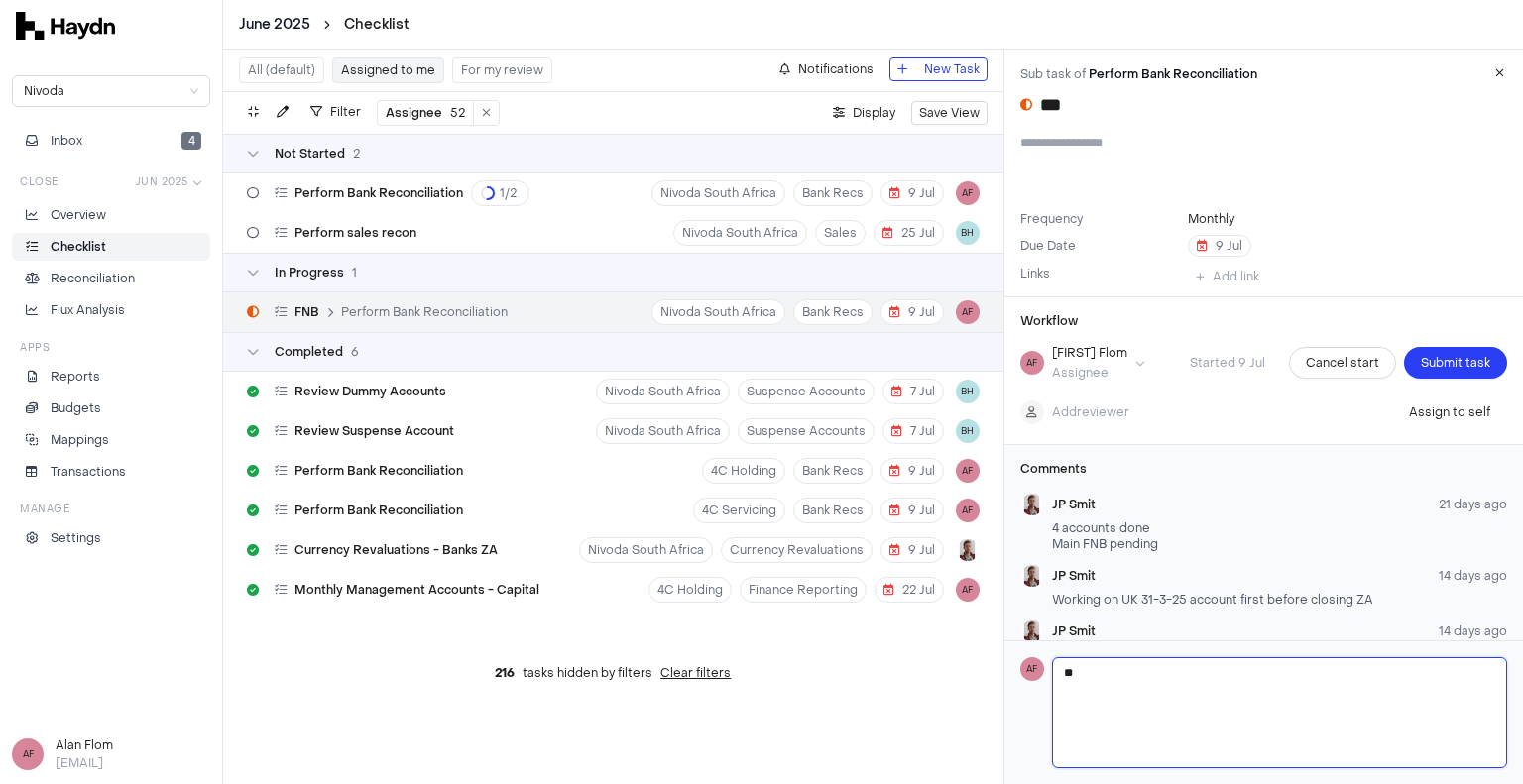 type 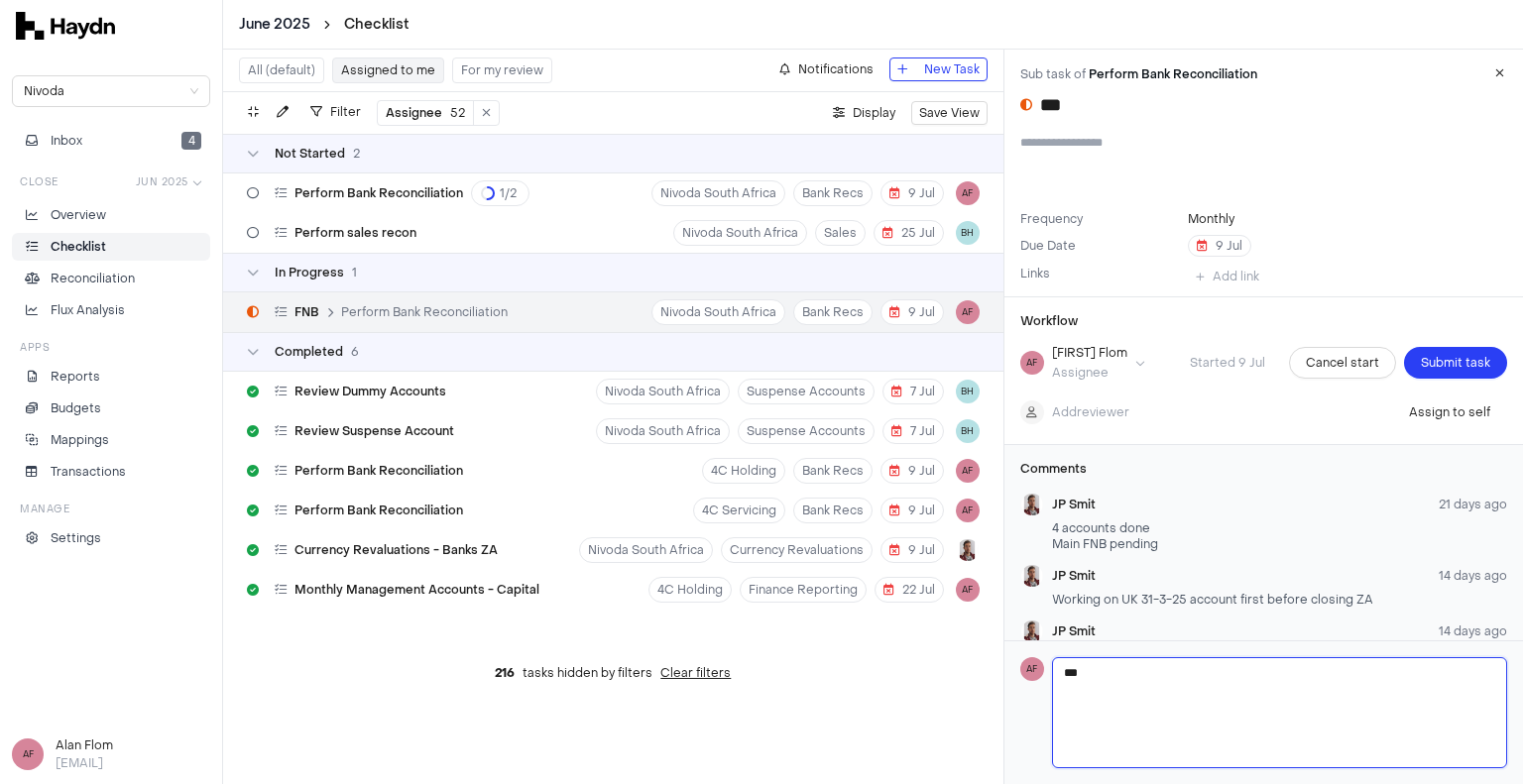 type 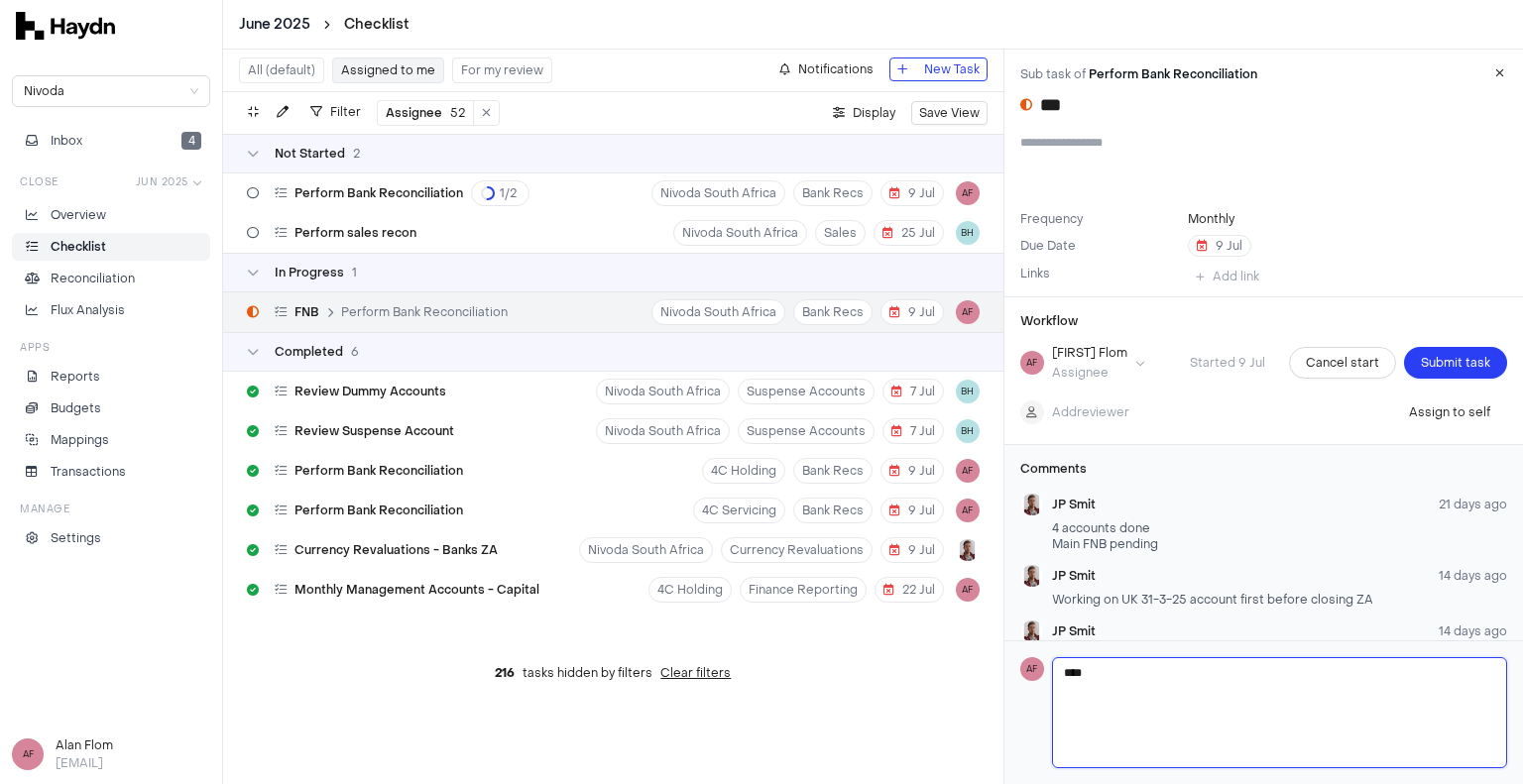 type 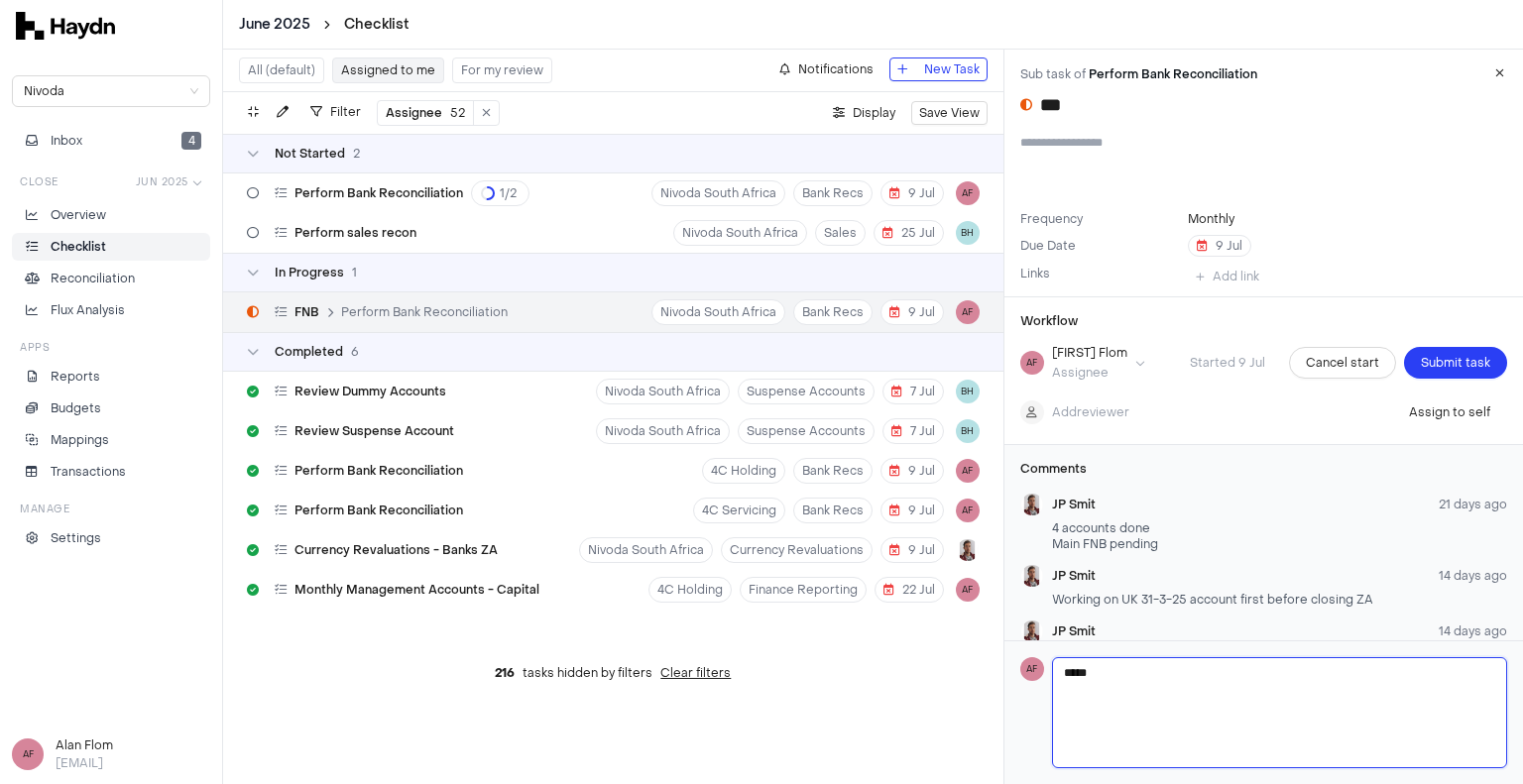 type 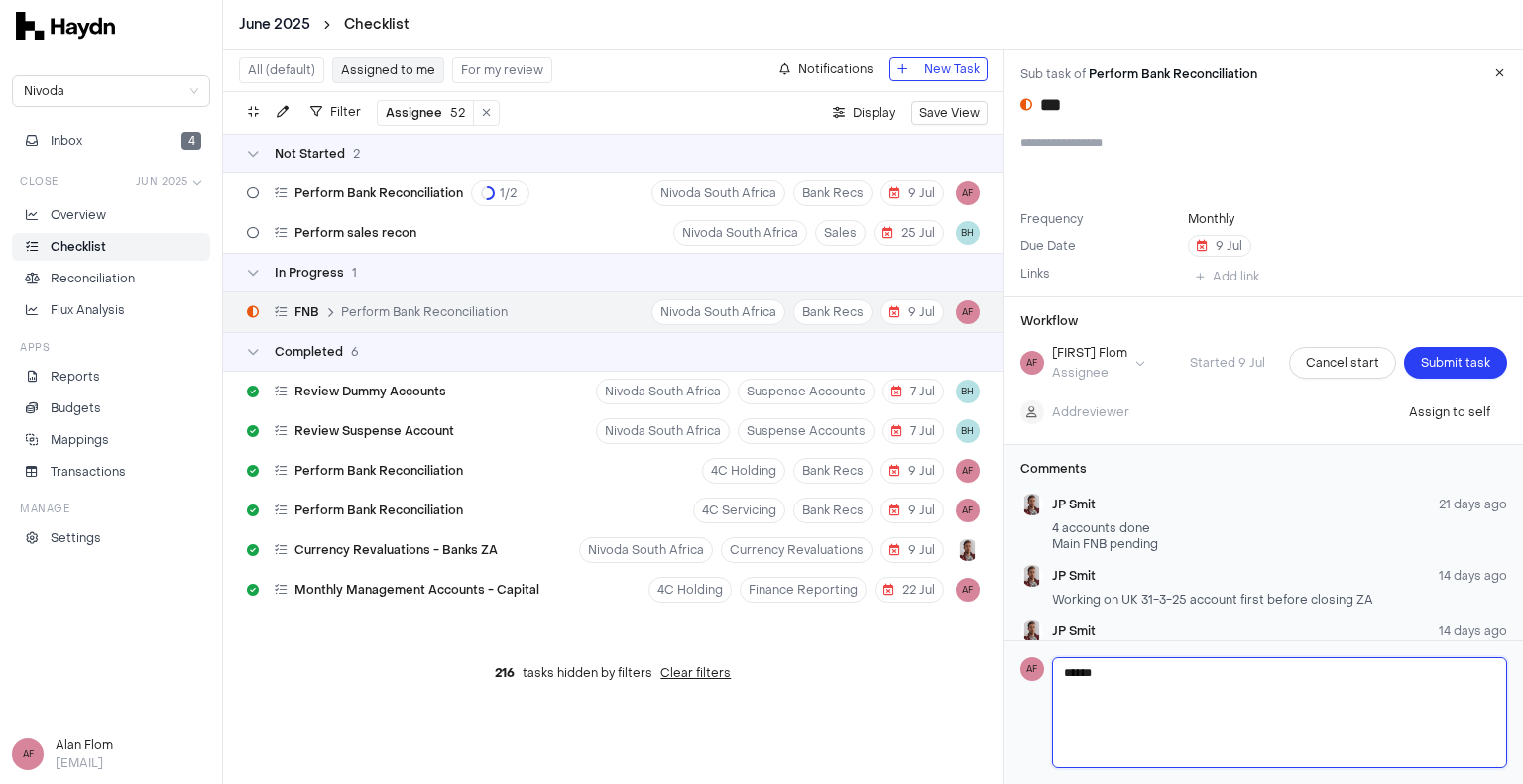 type 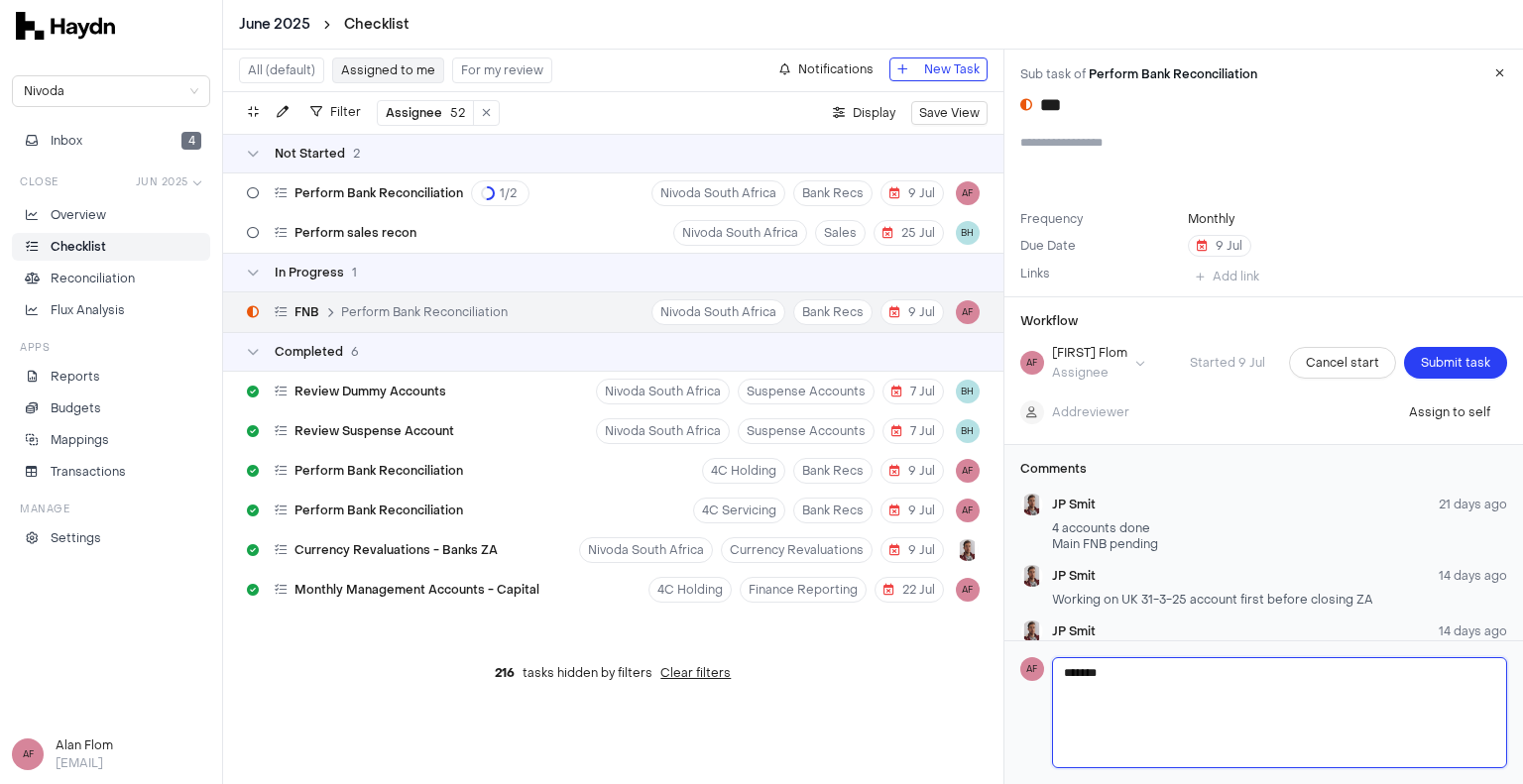 type 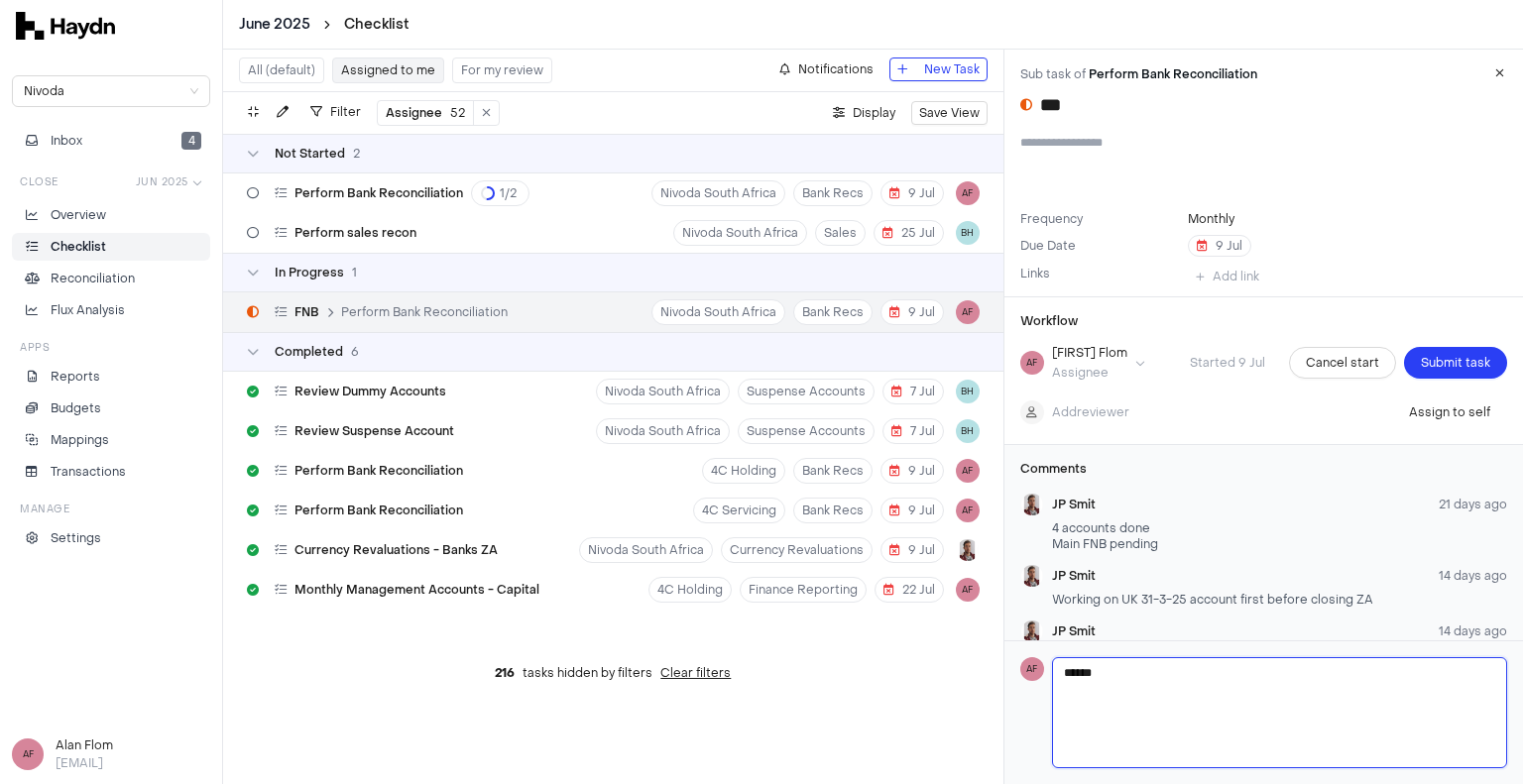 type 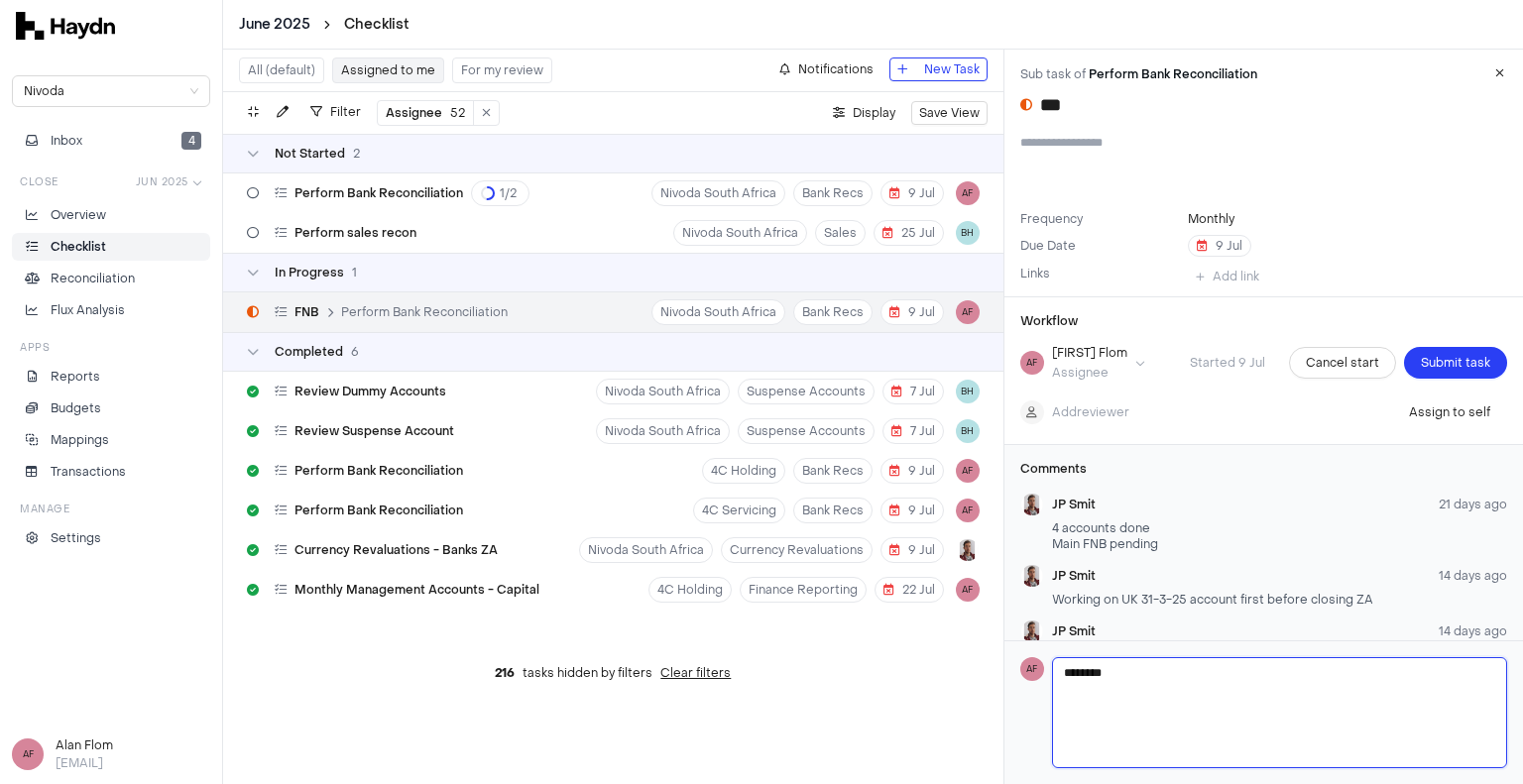 type 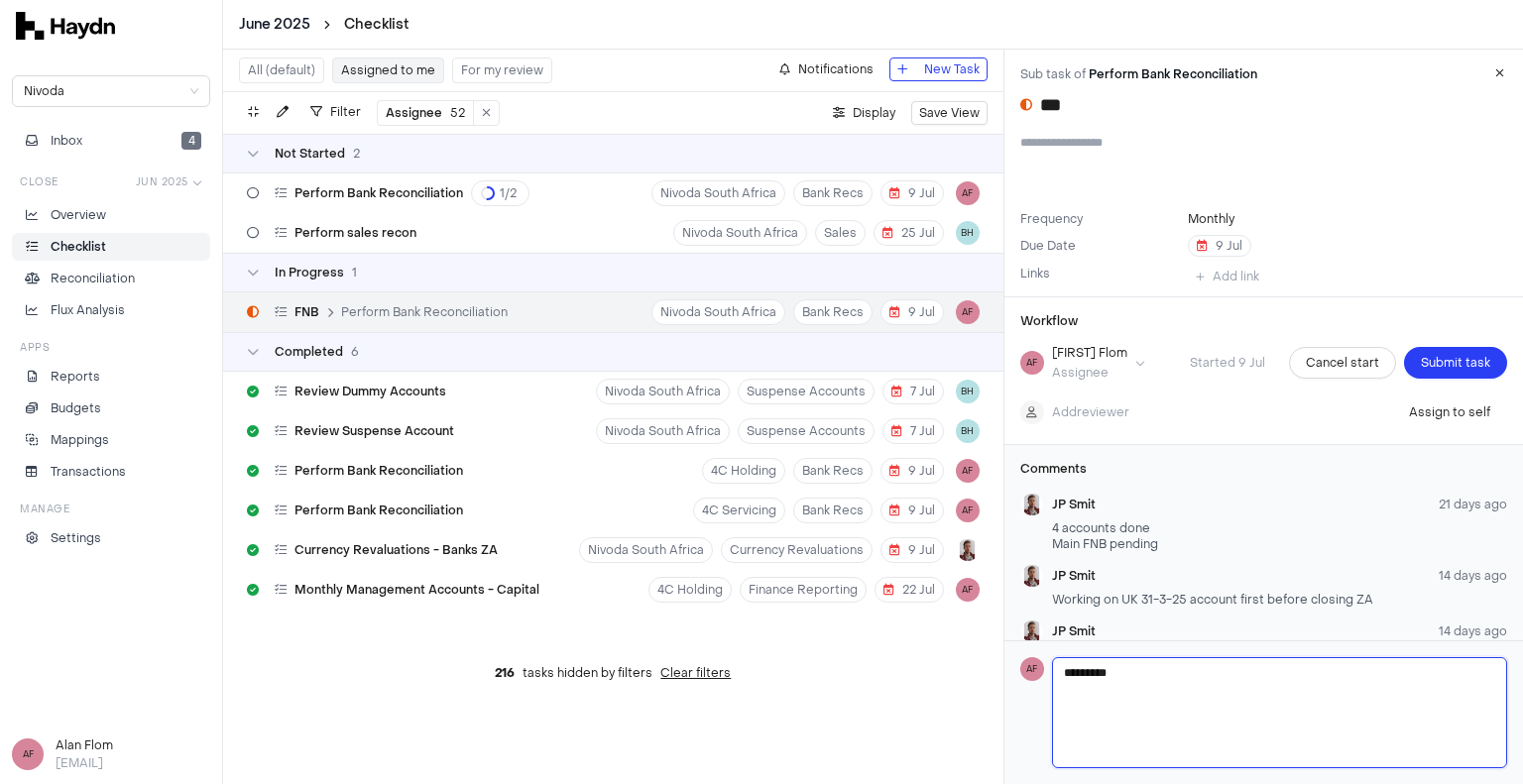type 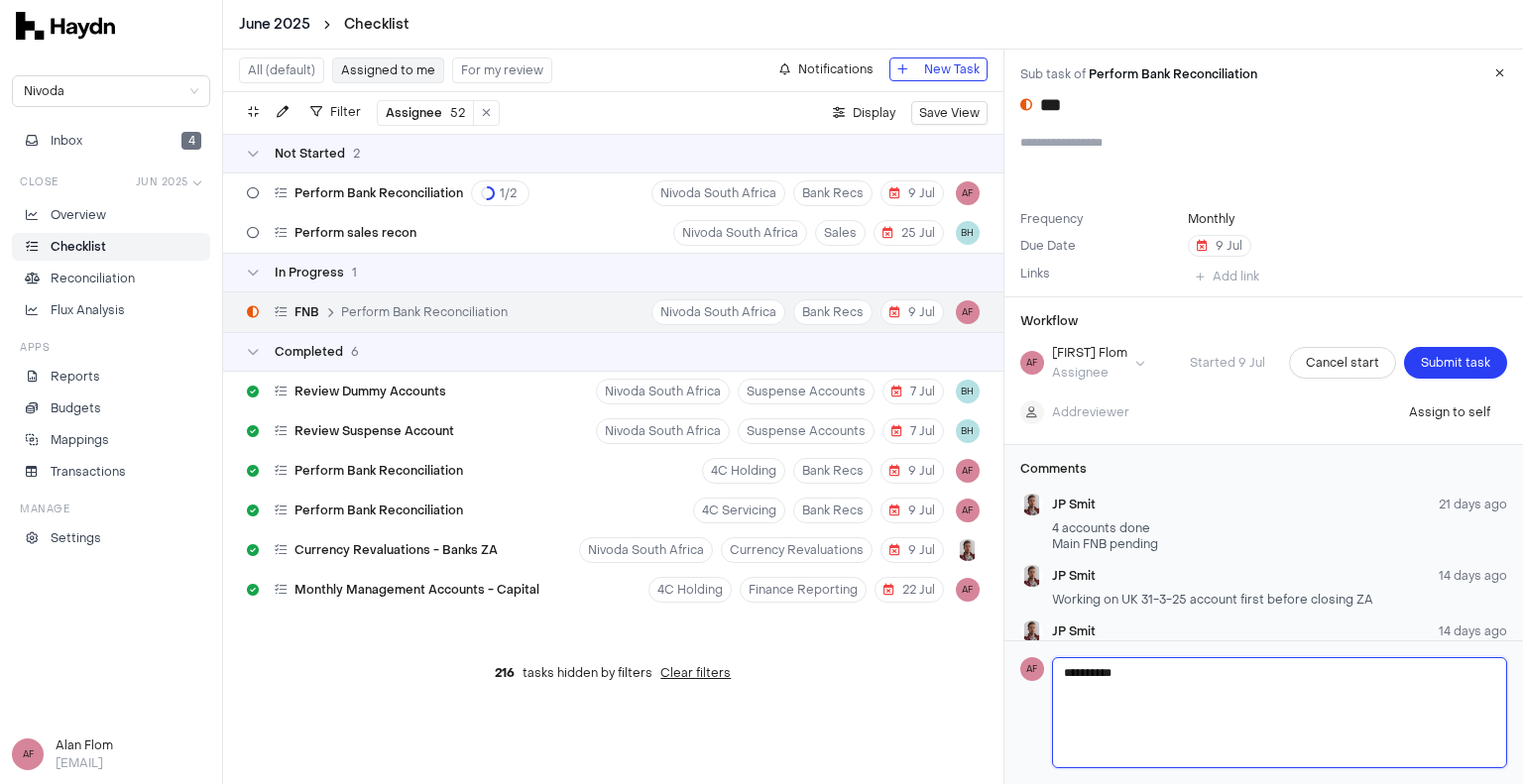 type 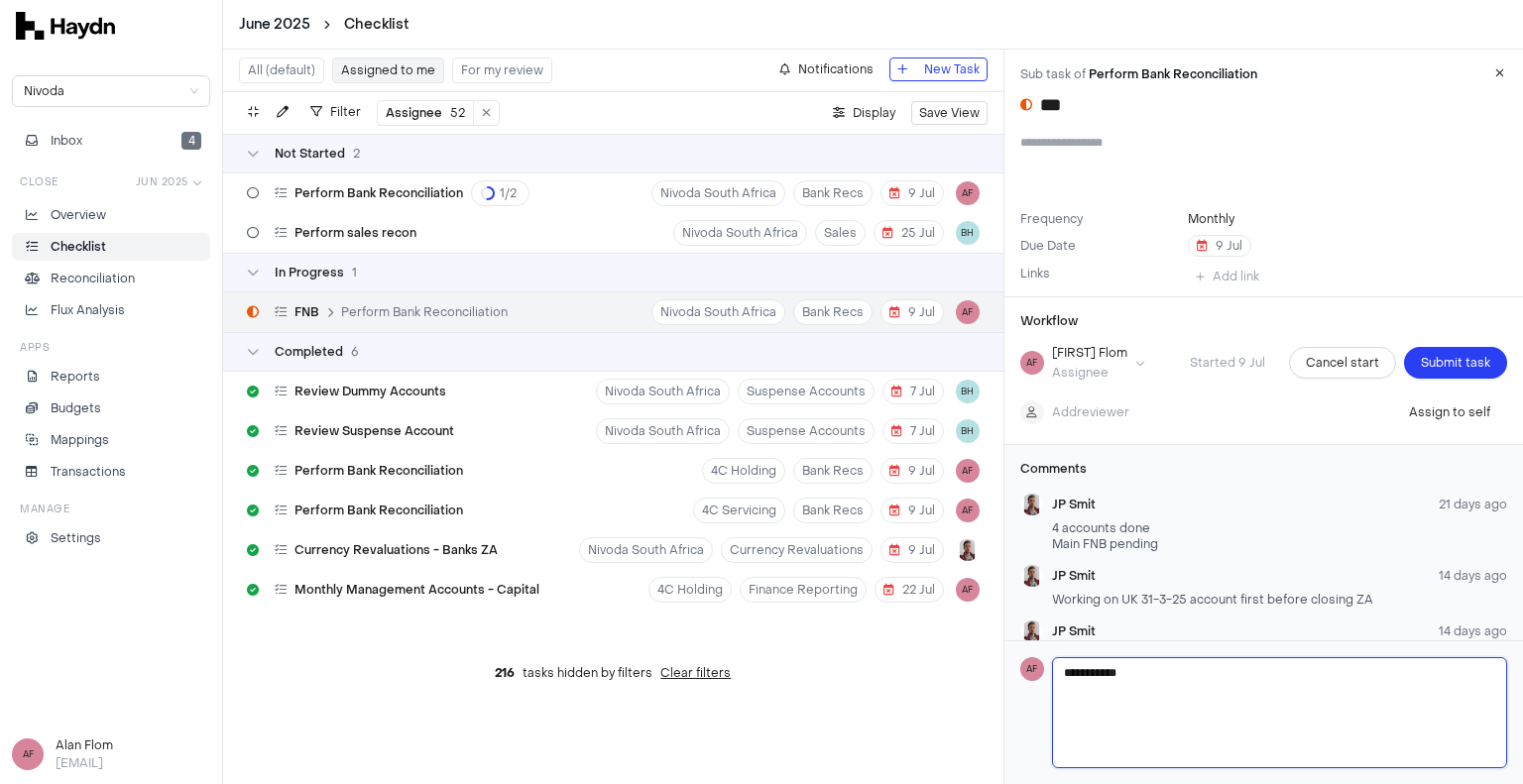 type 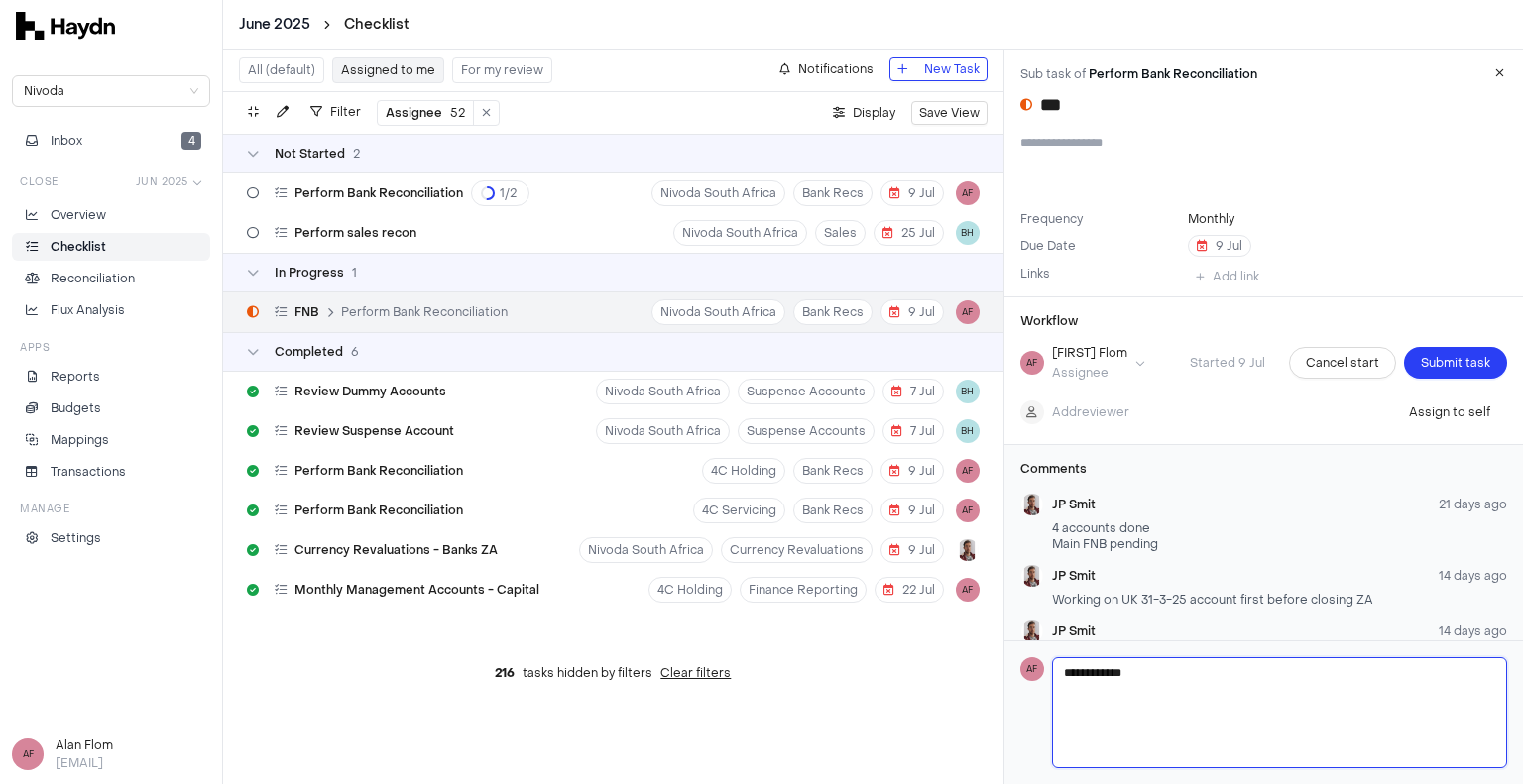 type on "**********" 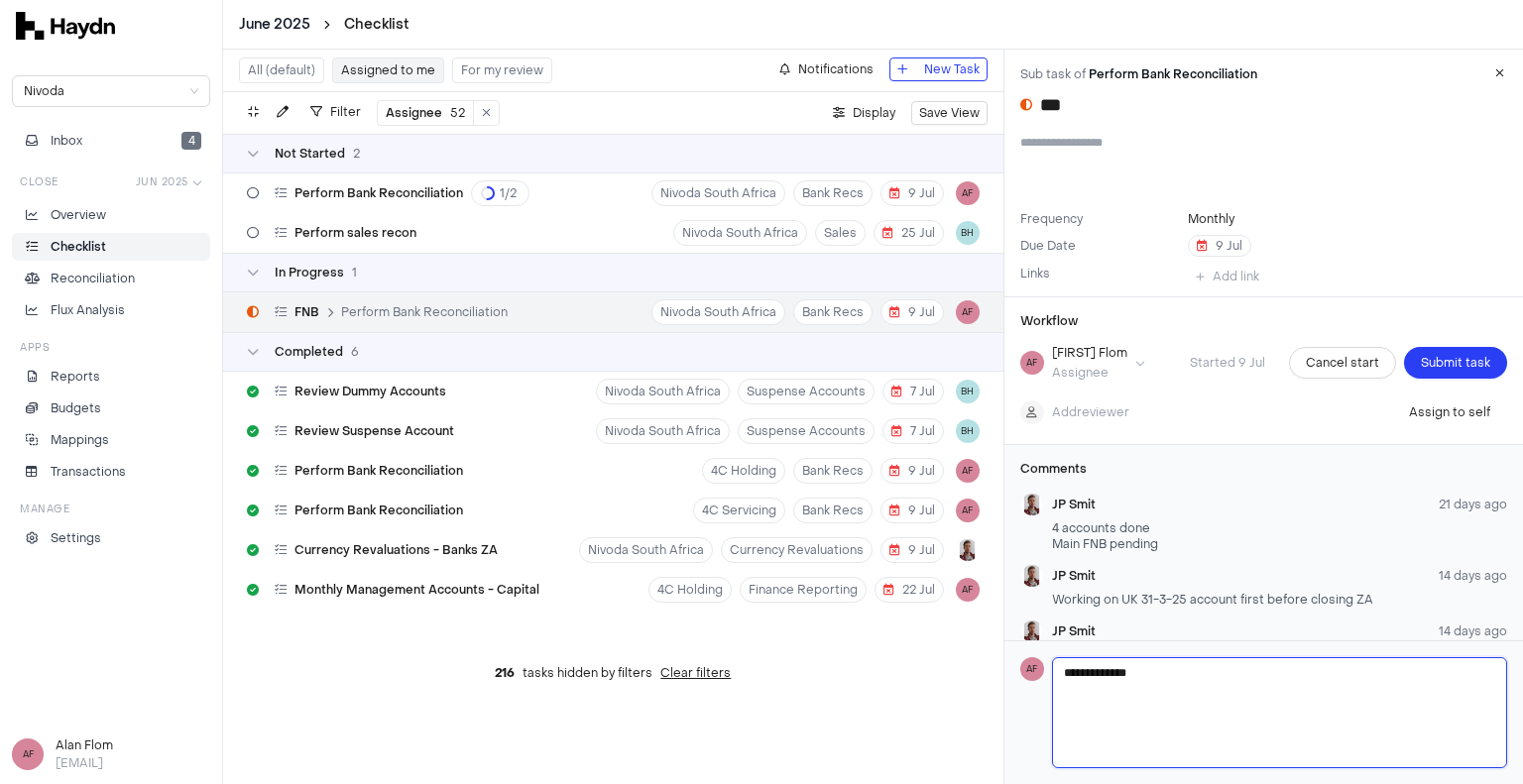 type 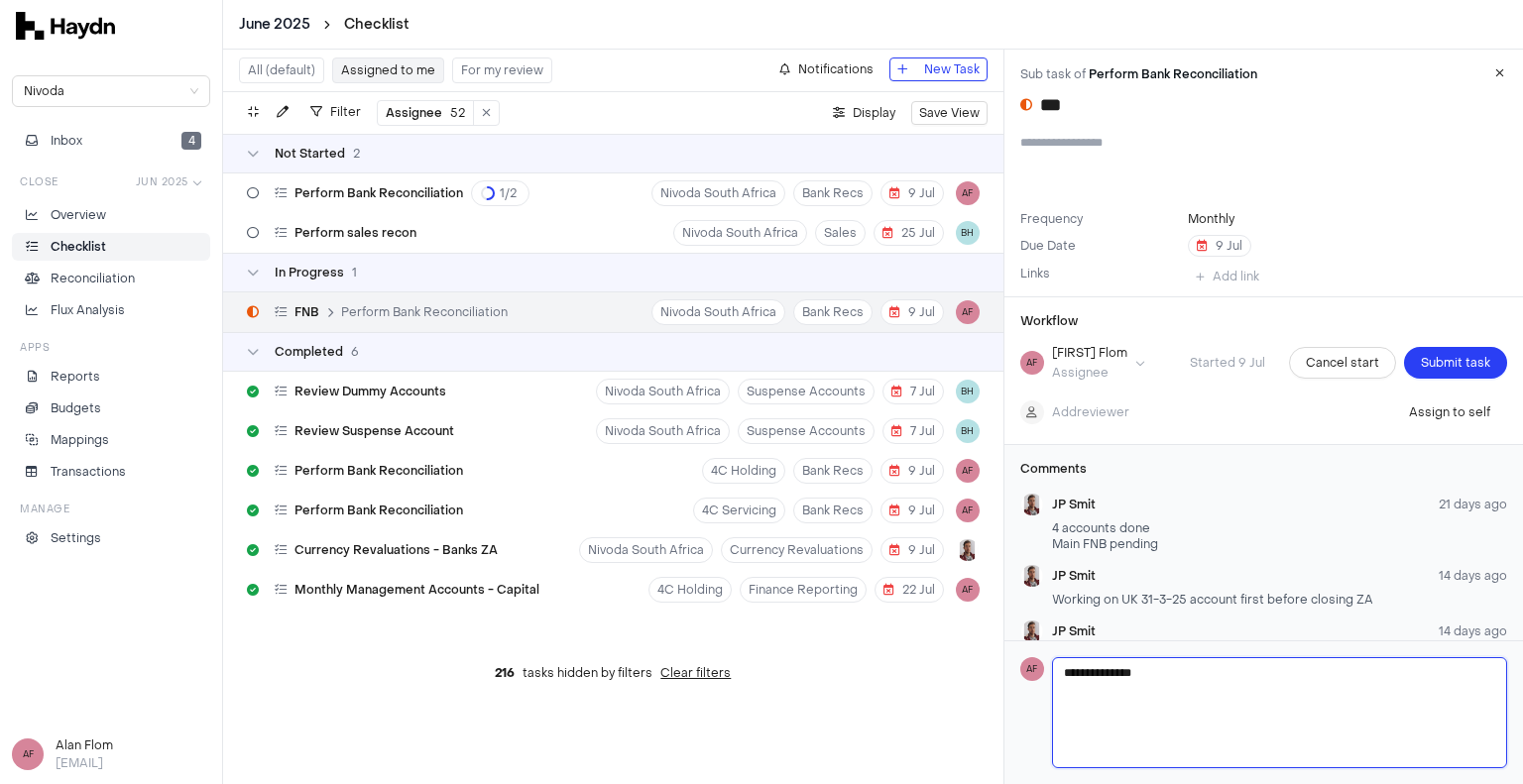 type 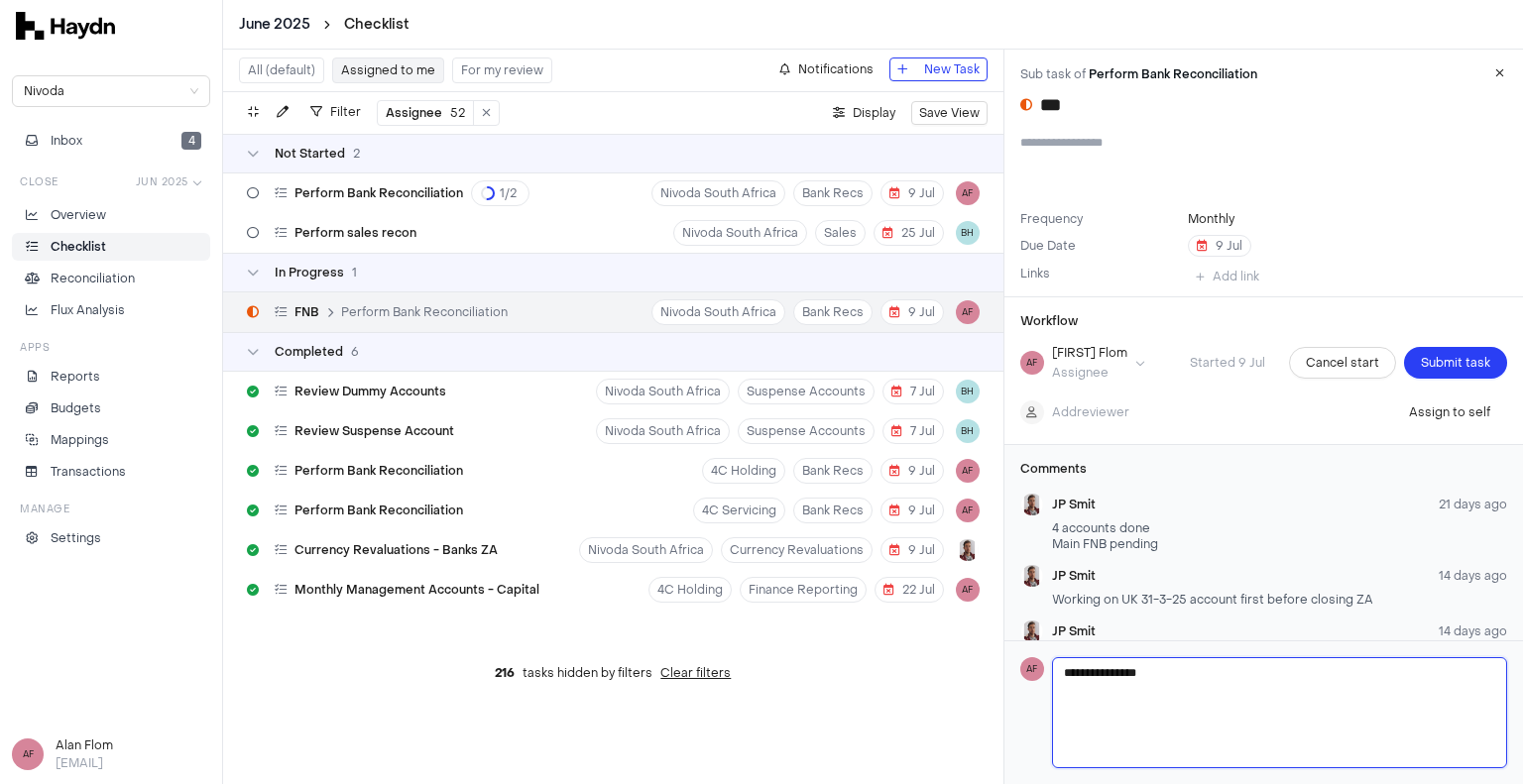 type on "**********" 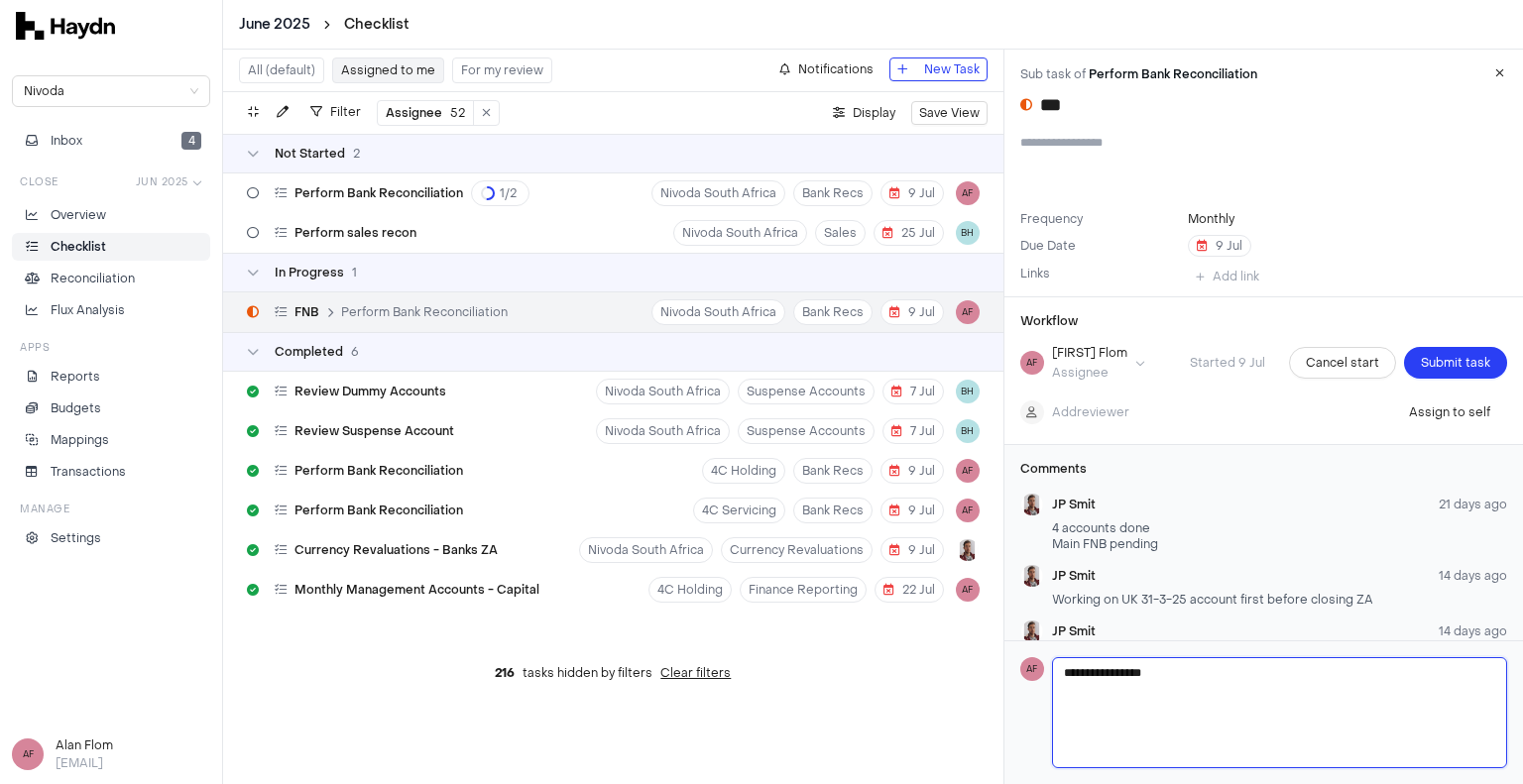 type 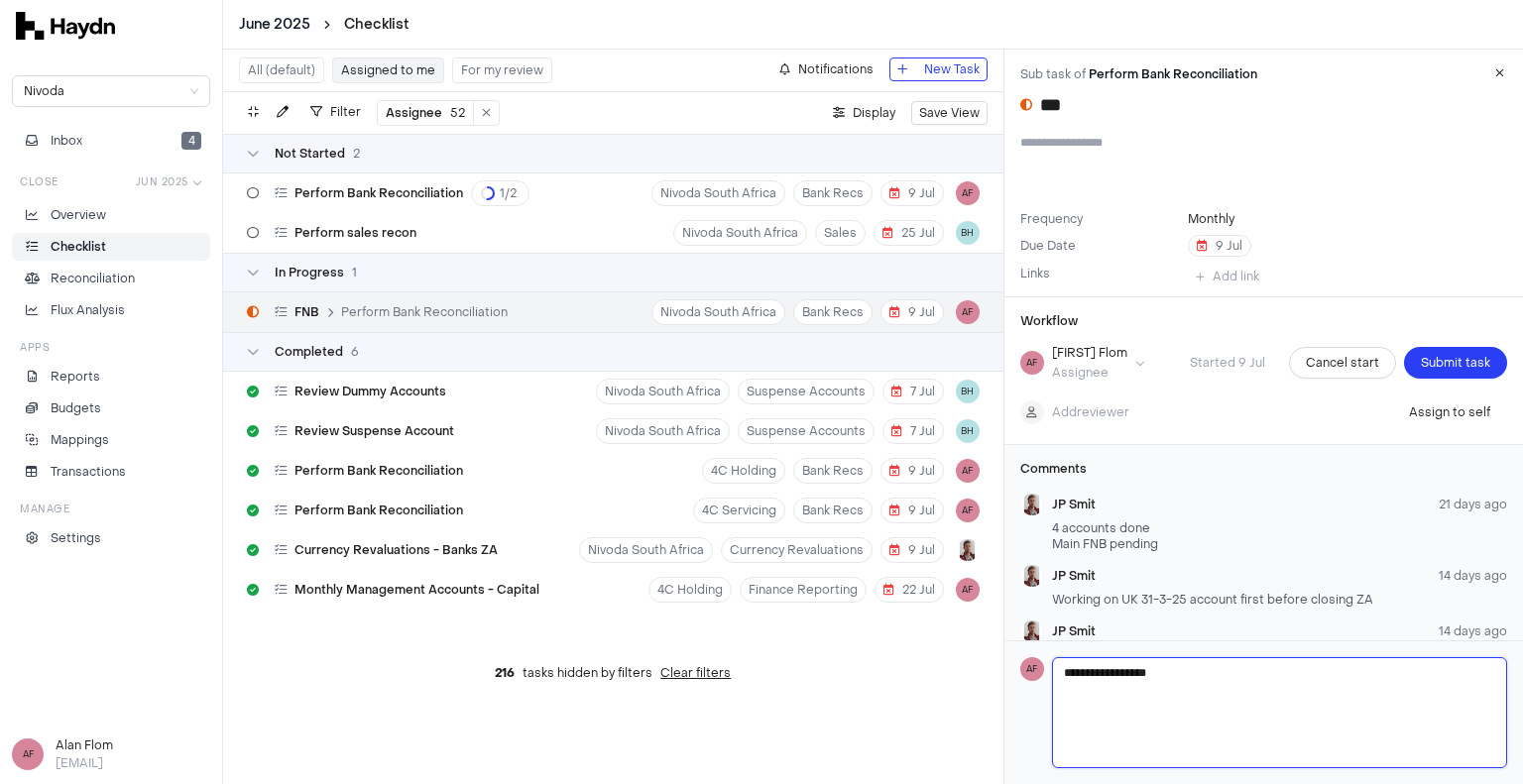 type 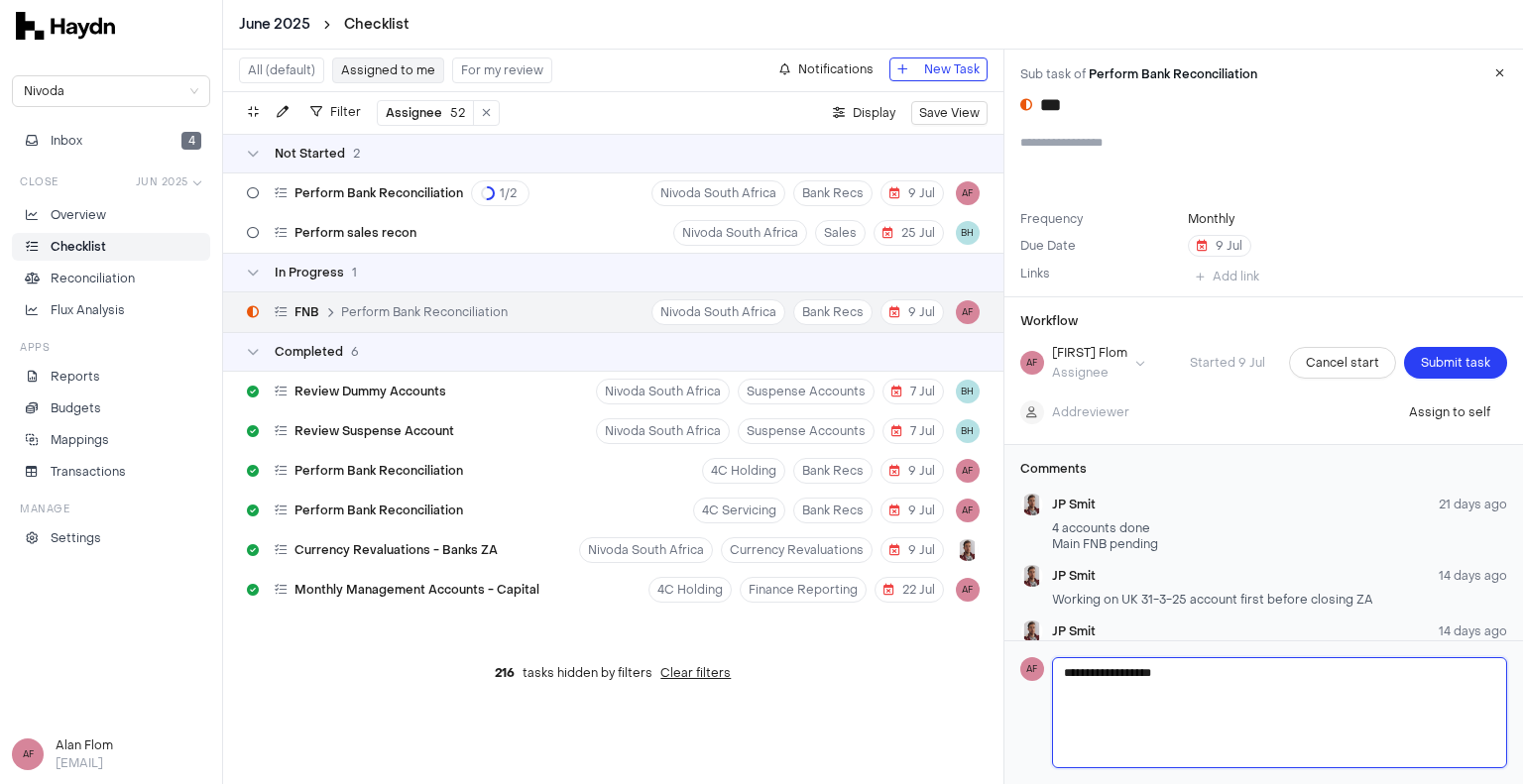 type 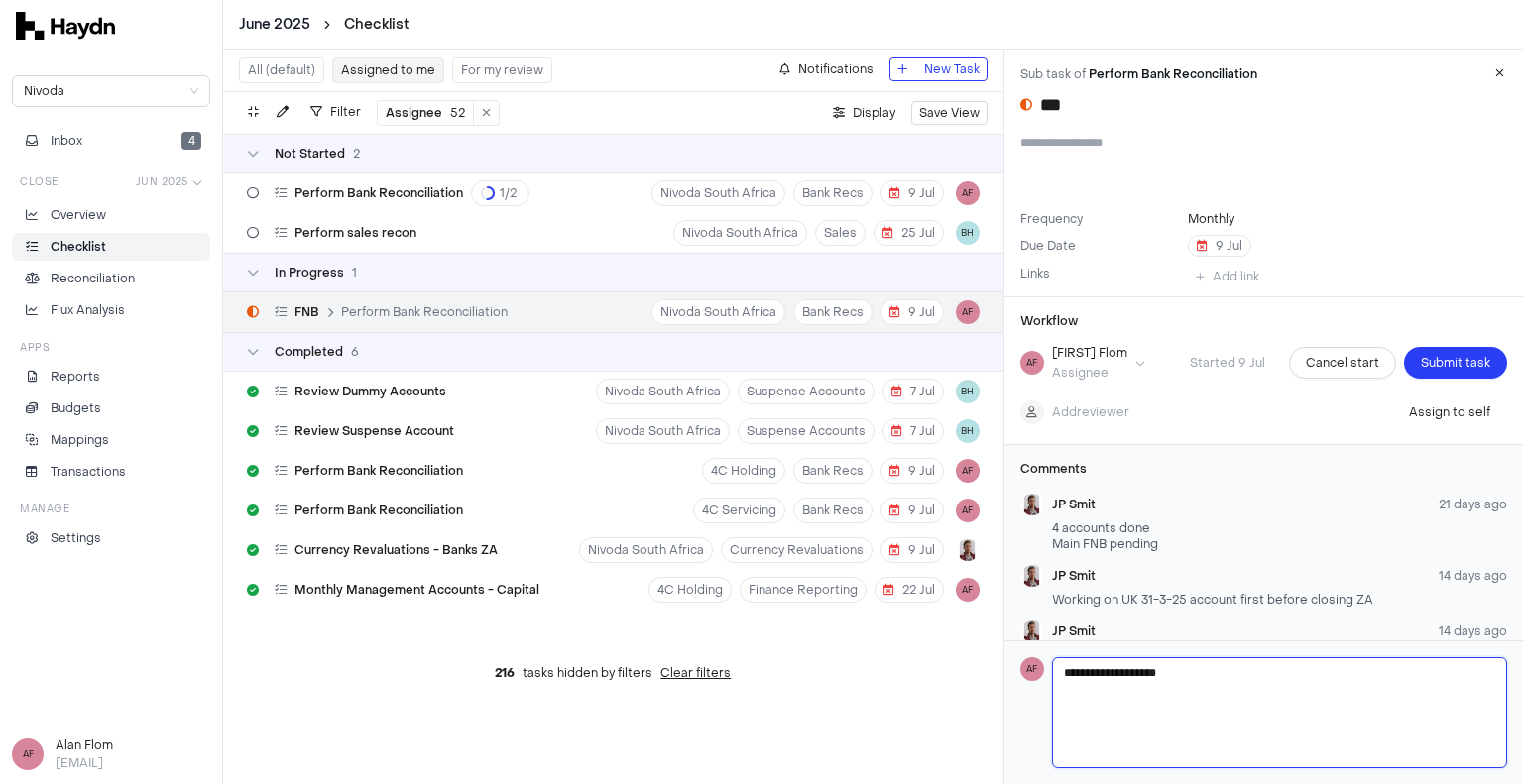 type 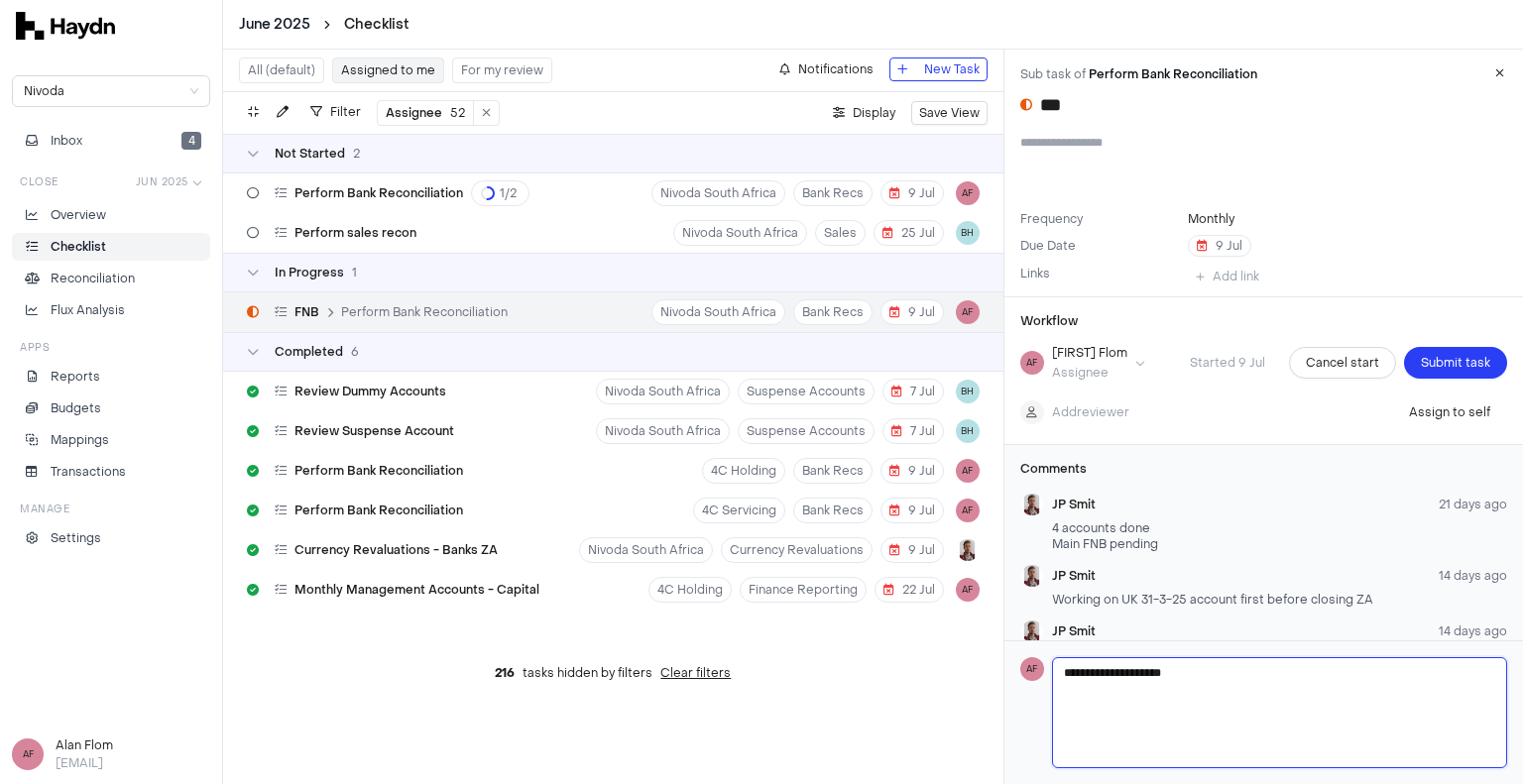 type 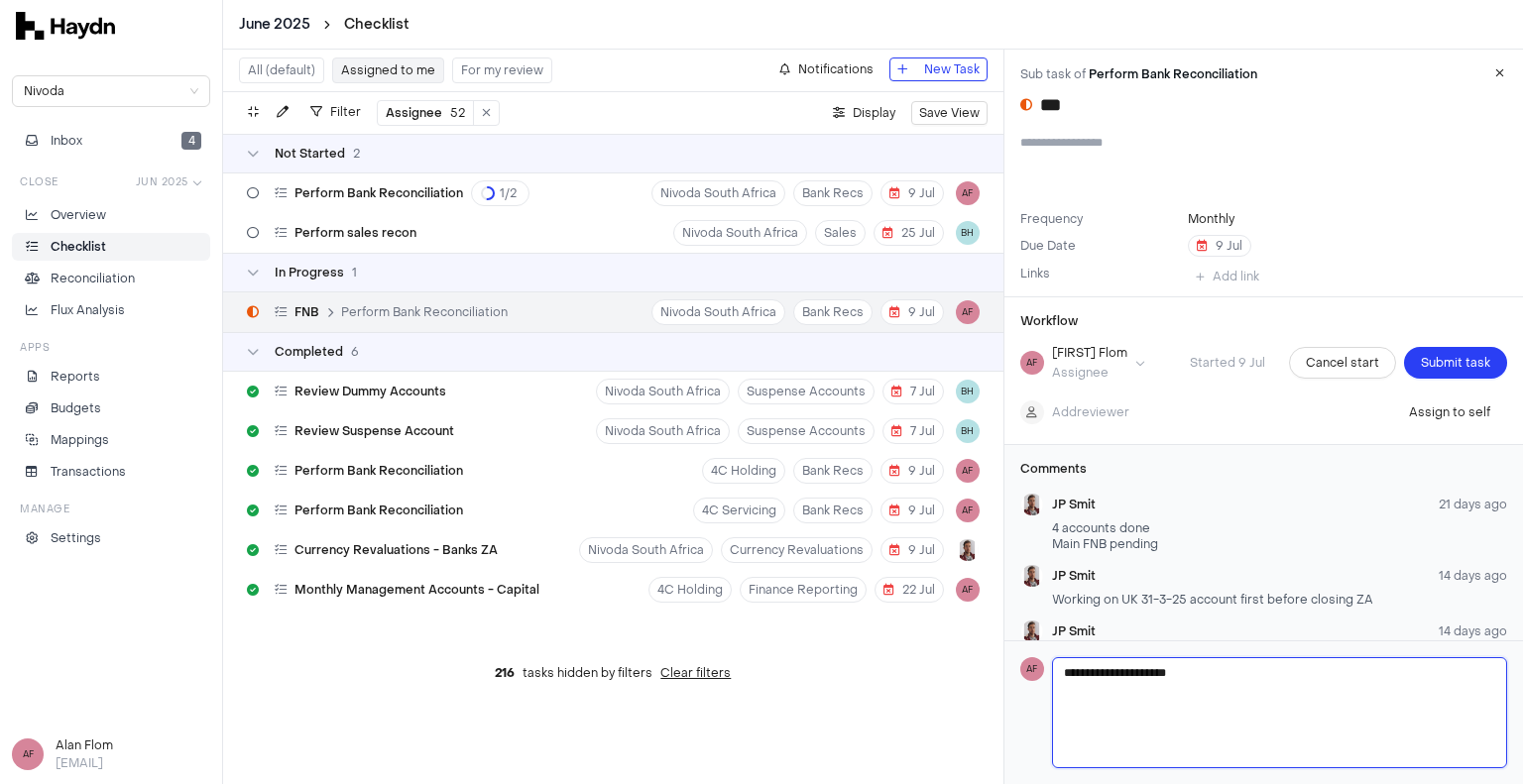 type 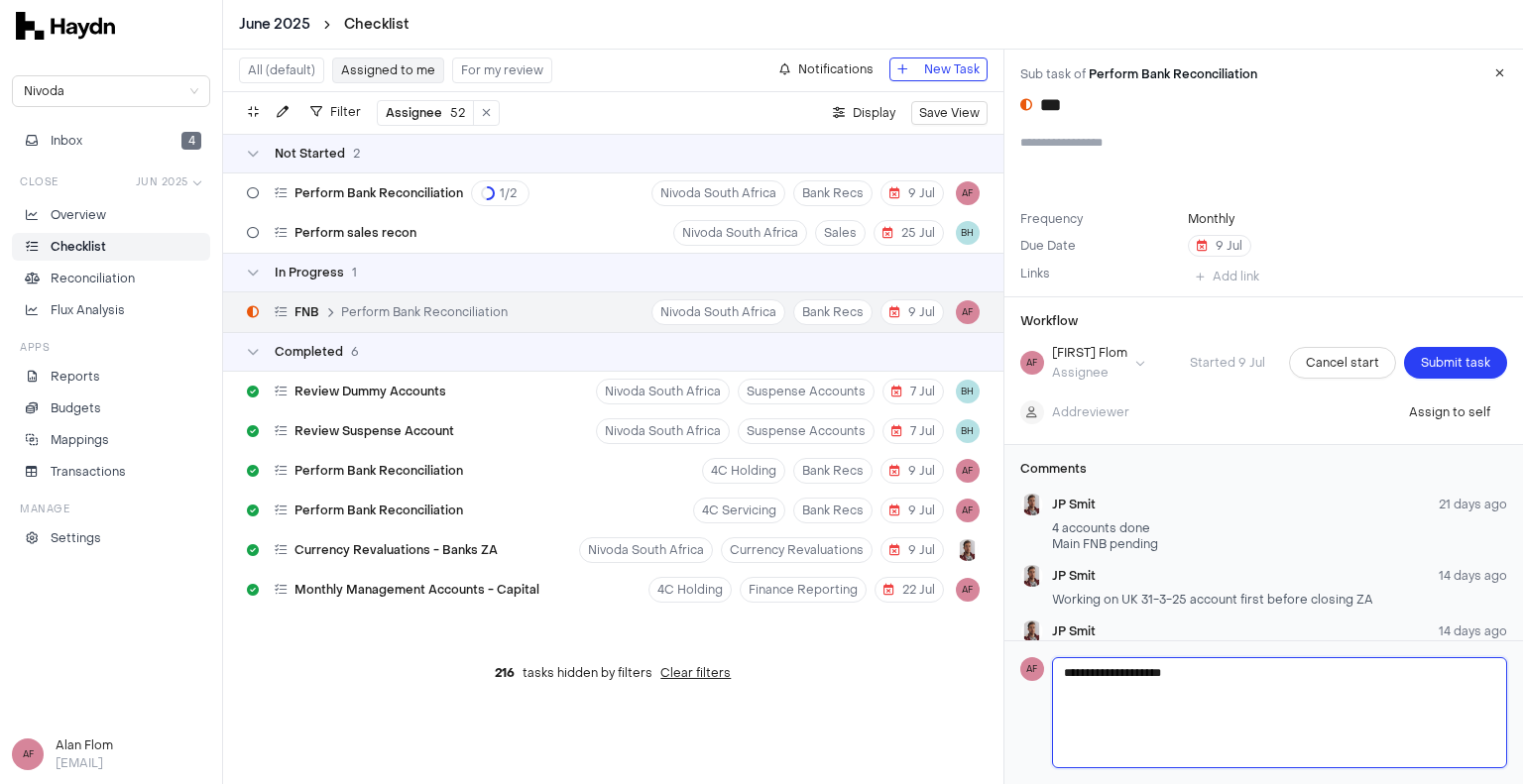 type 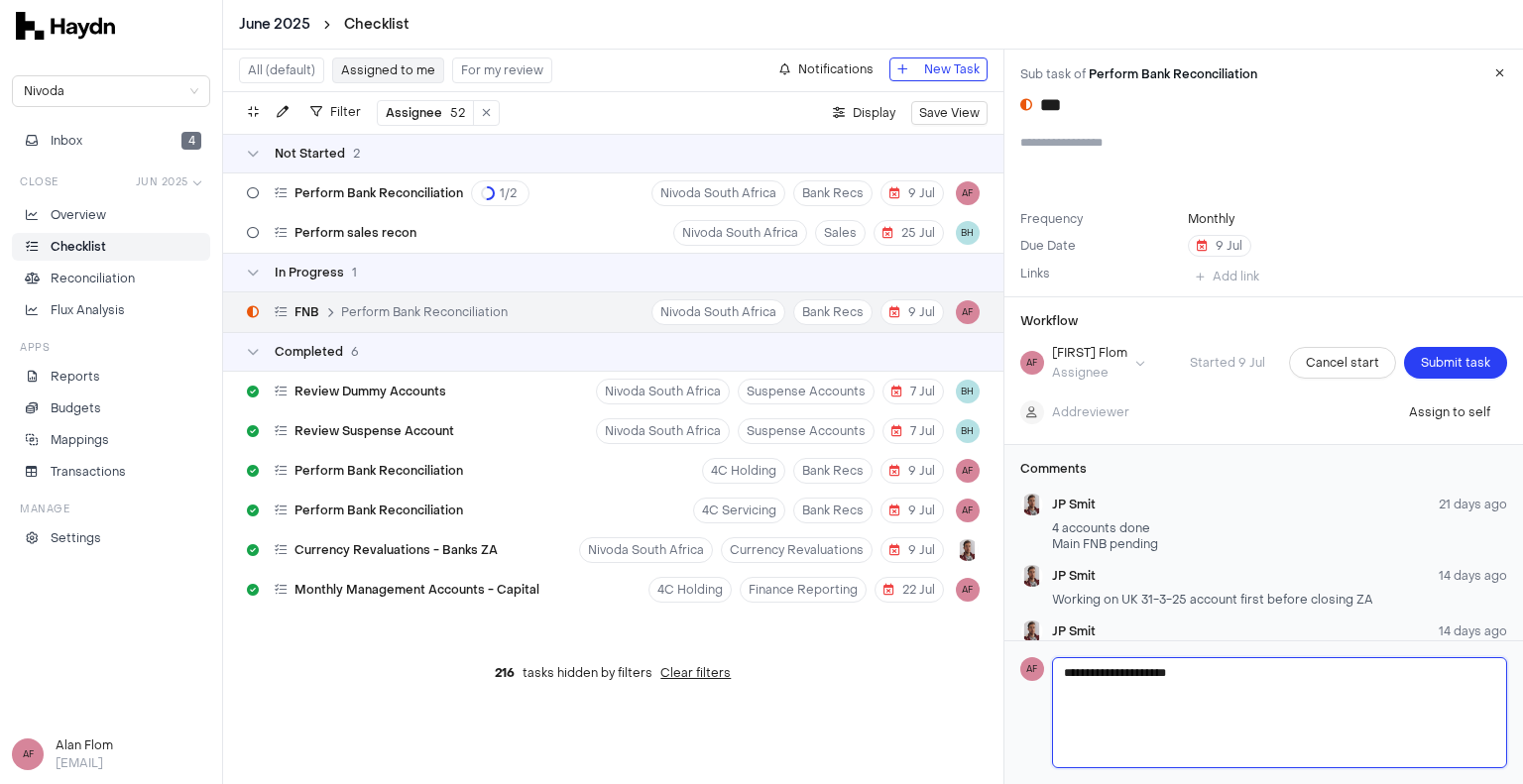 type 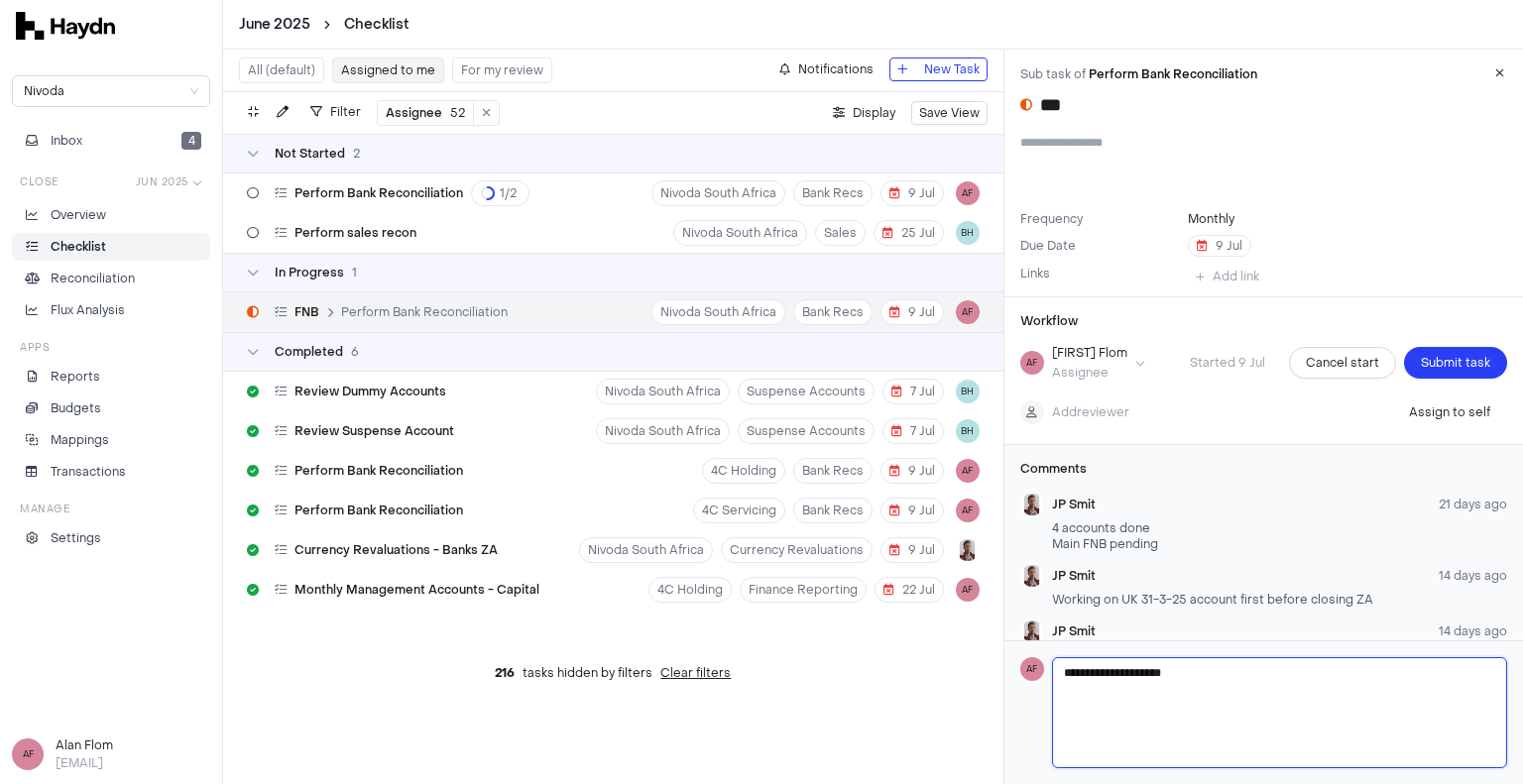 type 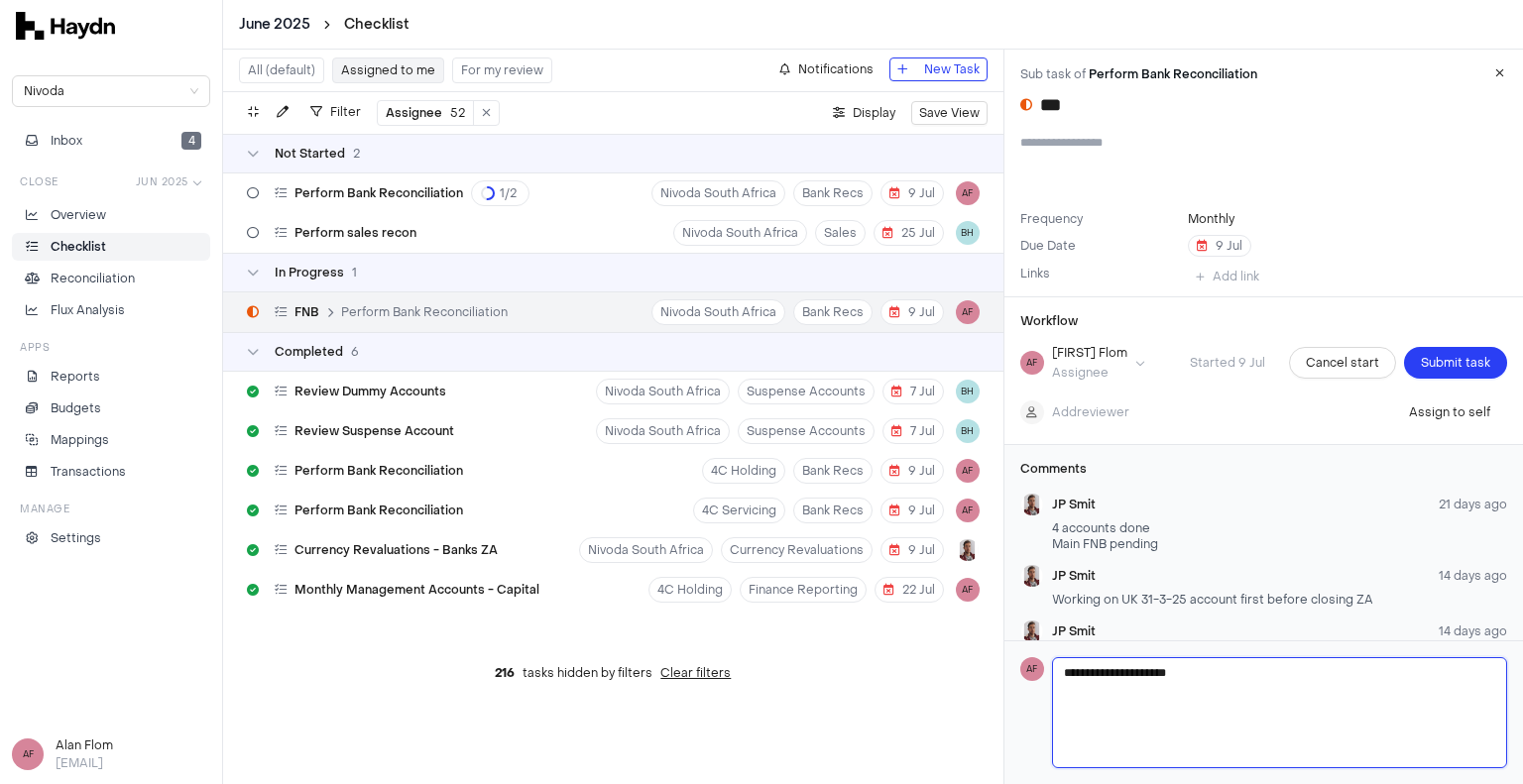 type 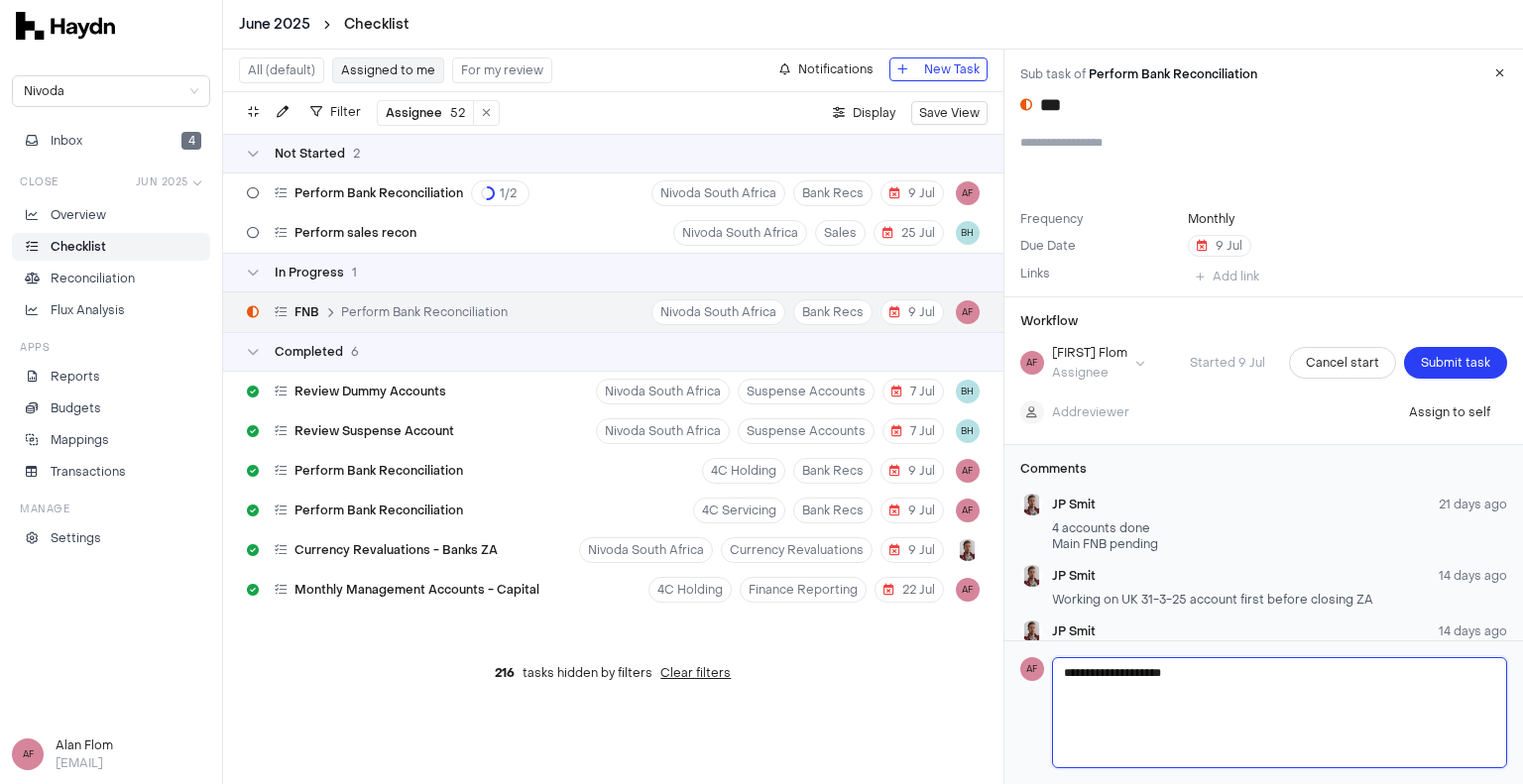 type on "**********" 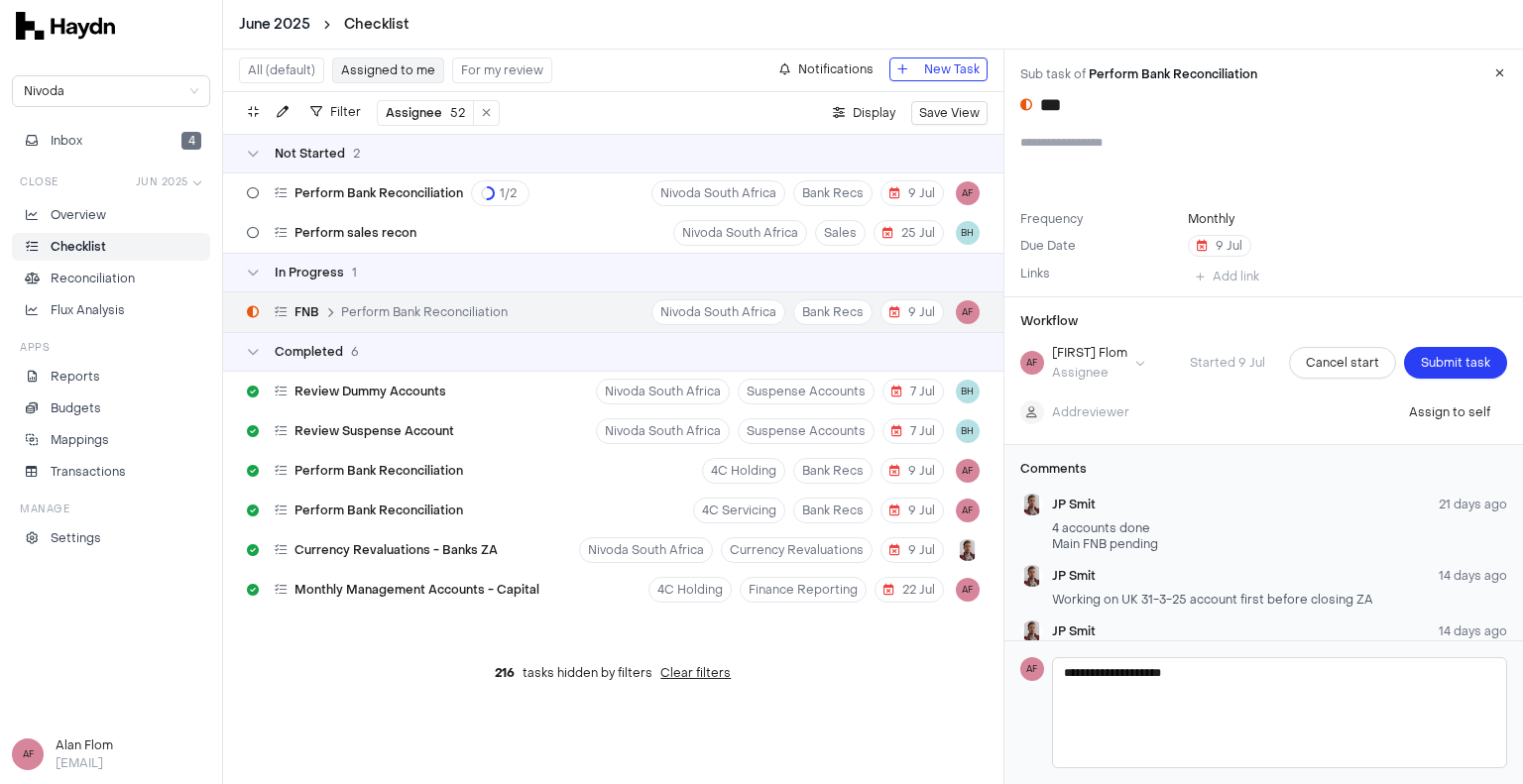 type 